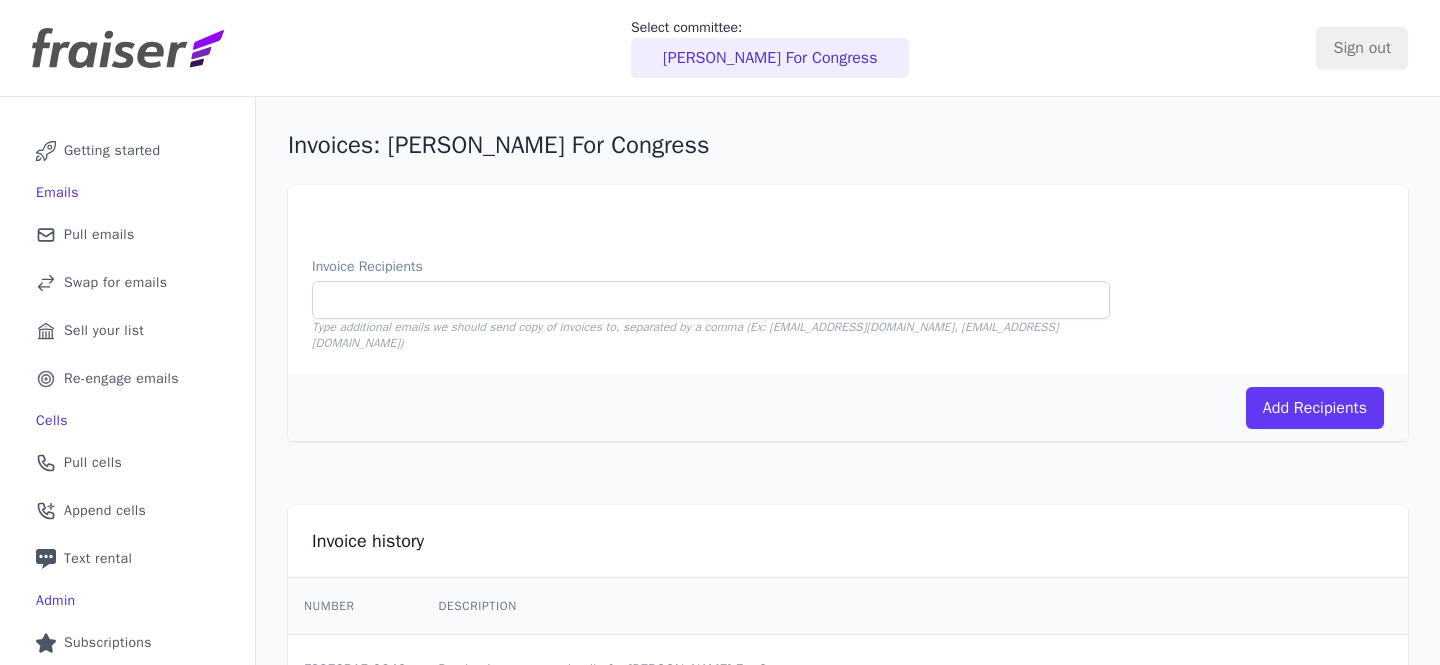 scroll, scrollTop: 0, scrollLeft: 0, axis: both 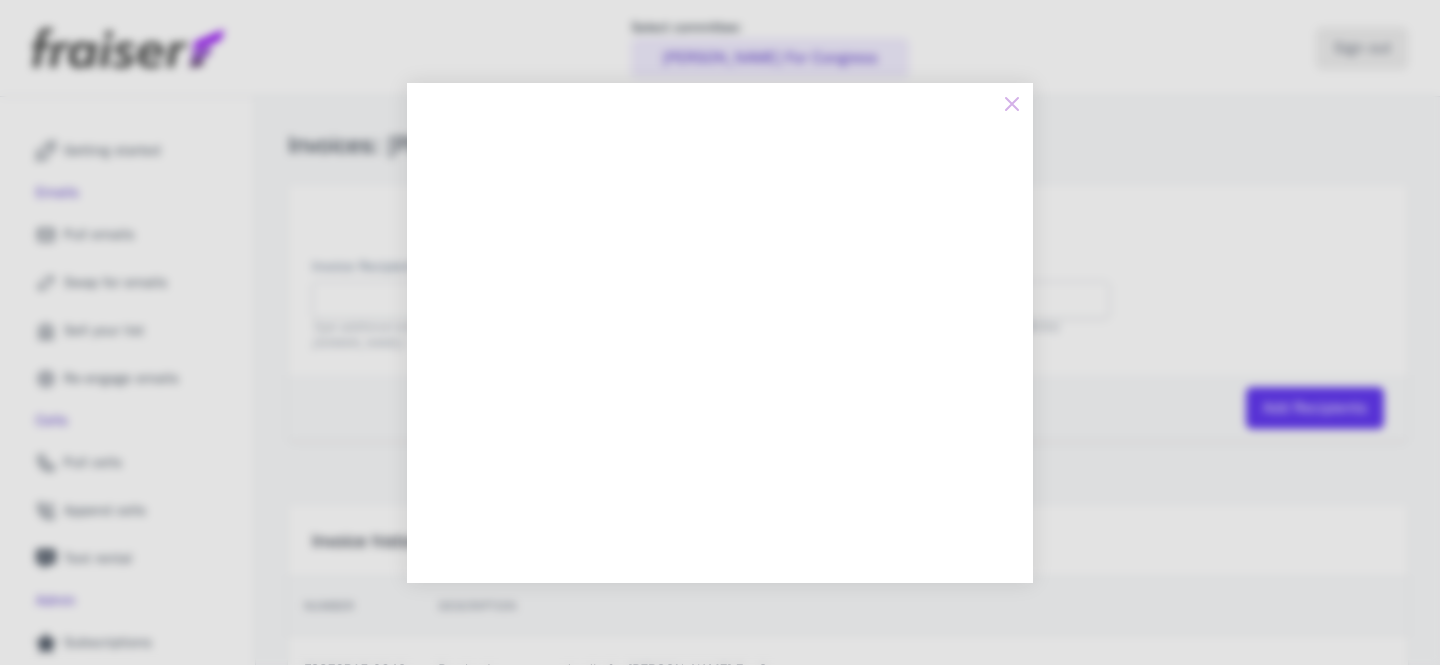 click at bounding box center (720, 332) 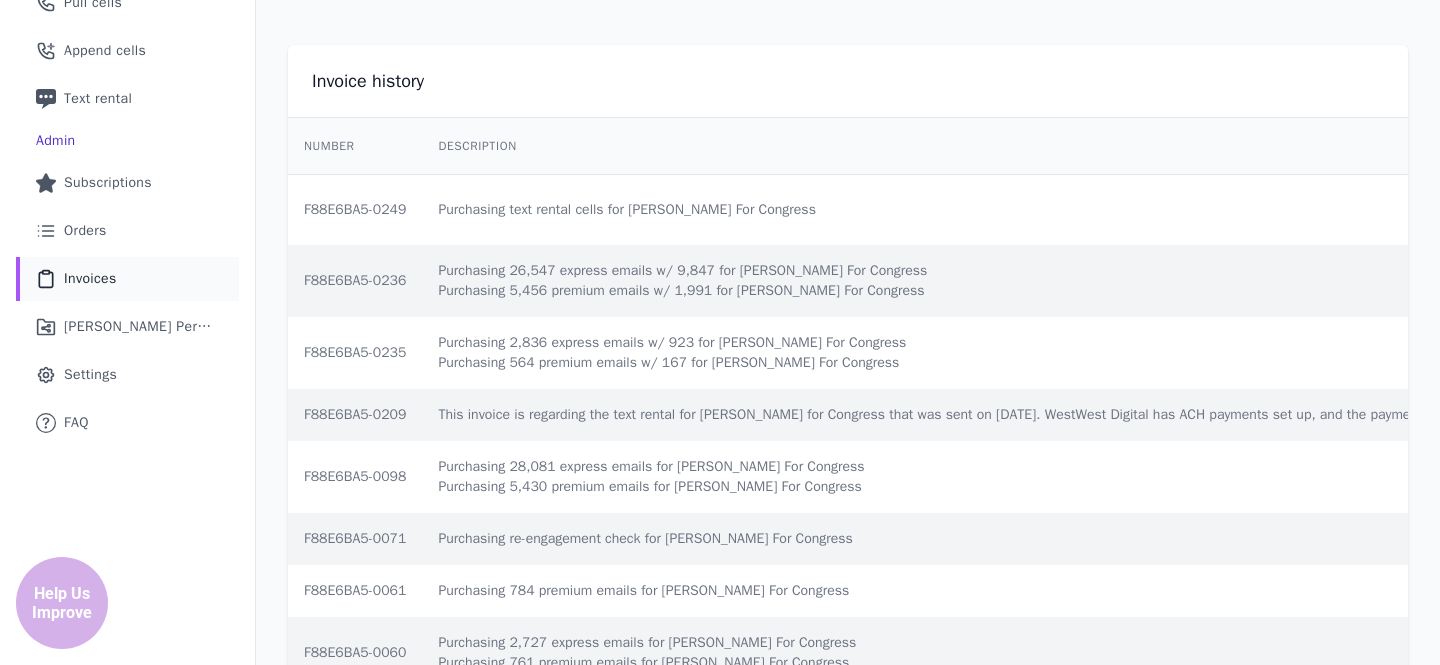 scroll, scrollTop: 515, scrollLeft: 0, axis: vertical 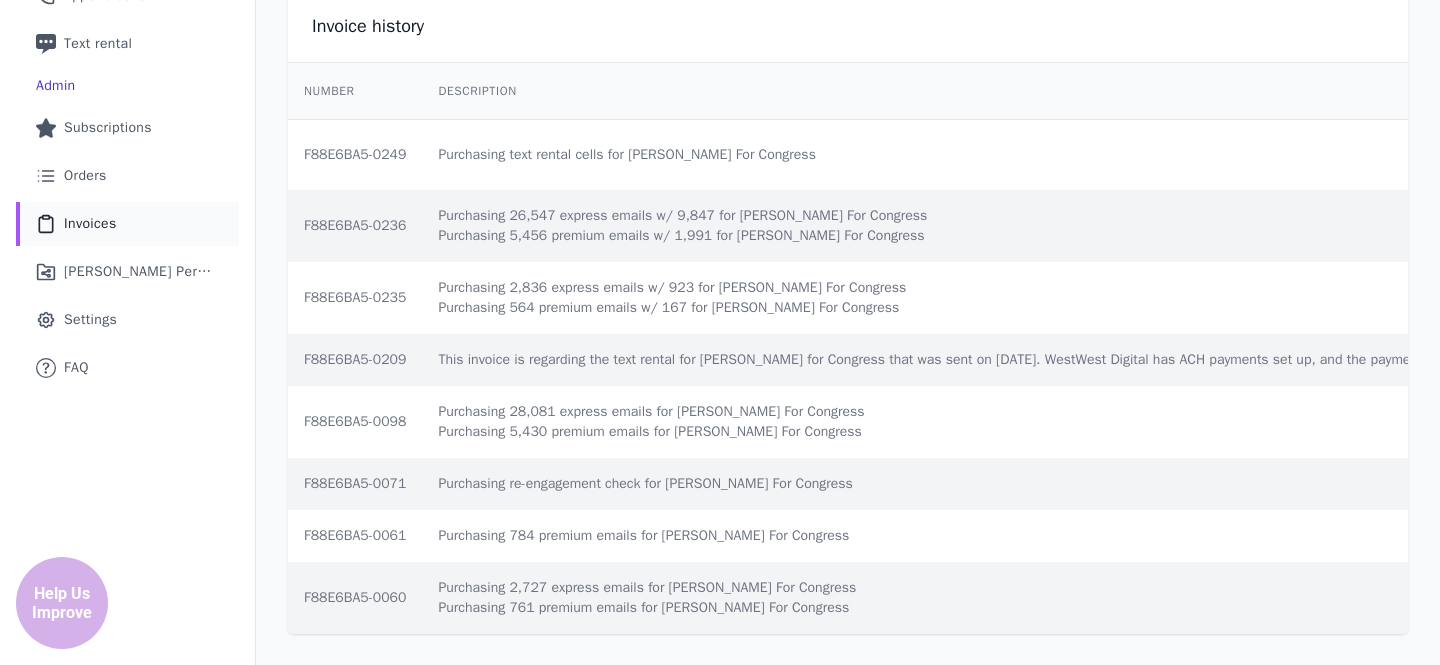 click on "Purchasing 784 premium emails for Rebecca Cooke For Congress" at bounding box center (1612, 536) 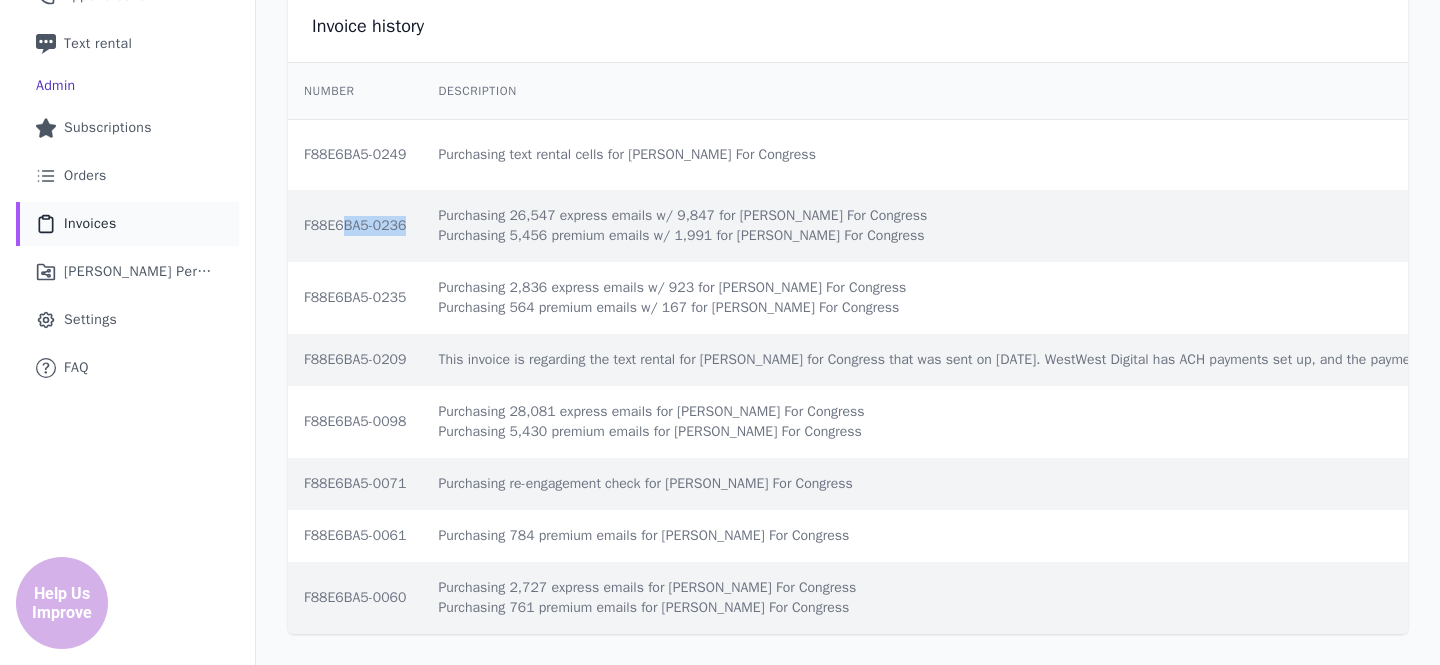 click on "F88E6BA5-0236" at bounding box center [355, 226] 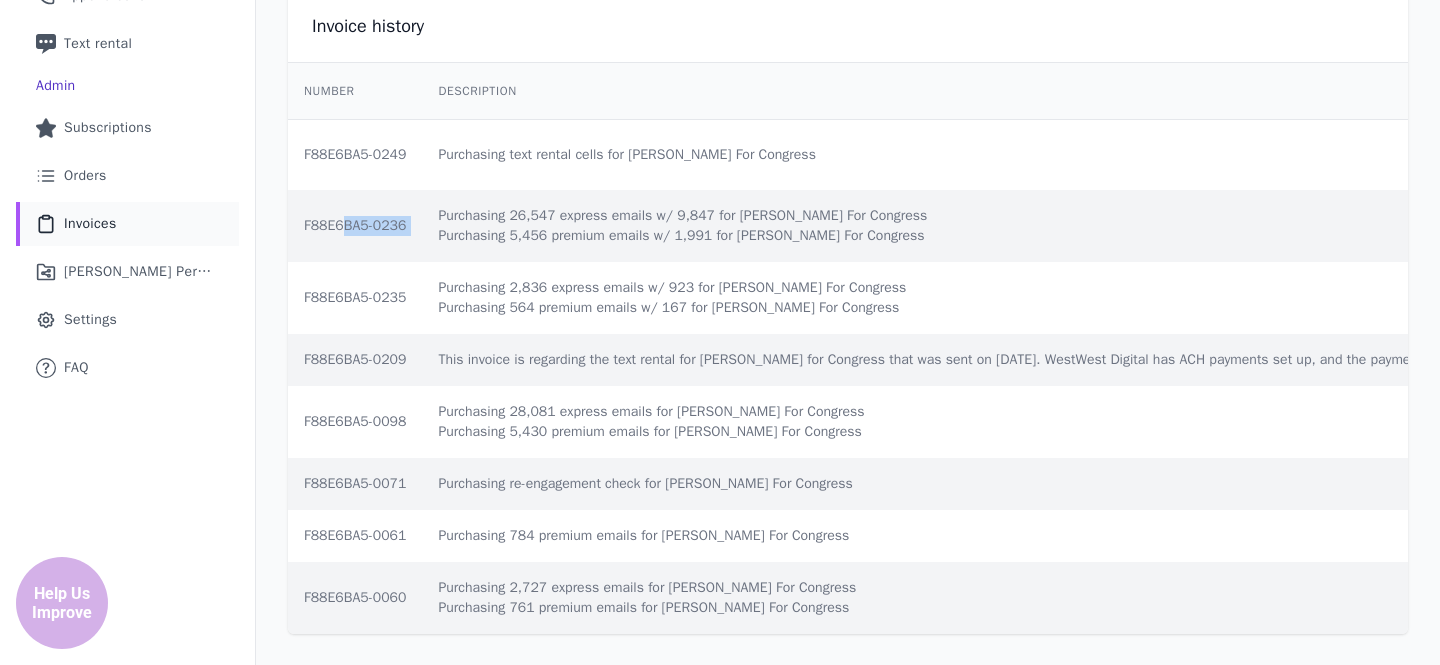 click on "F88E6BA5-0236" at bounding box center (355, 226) 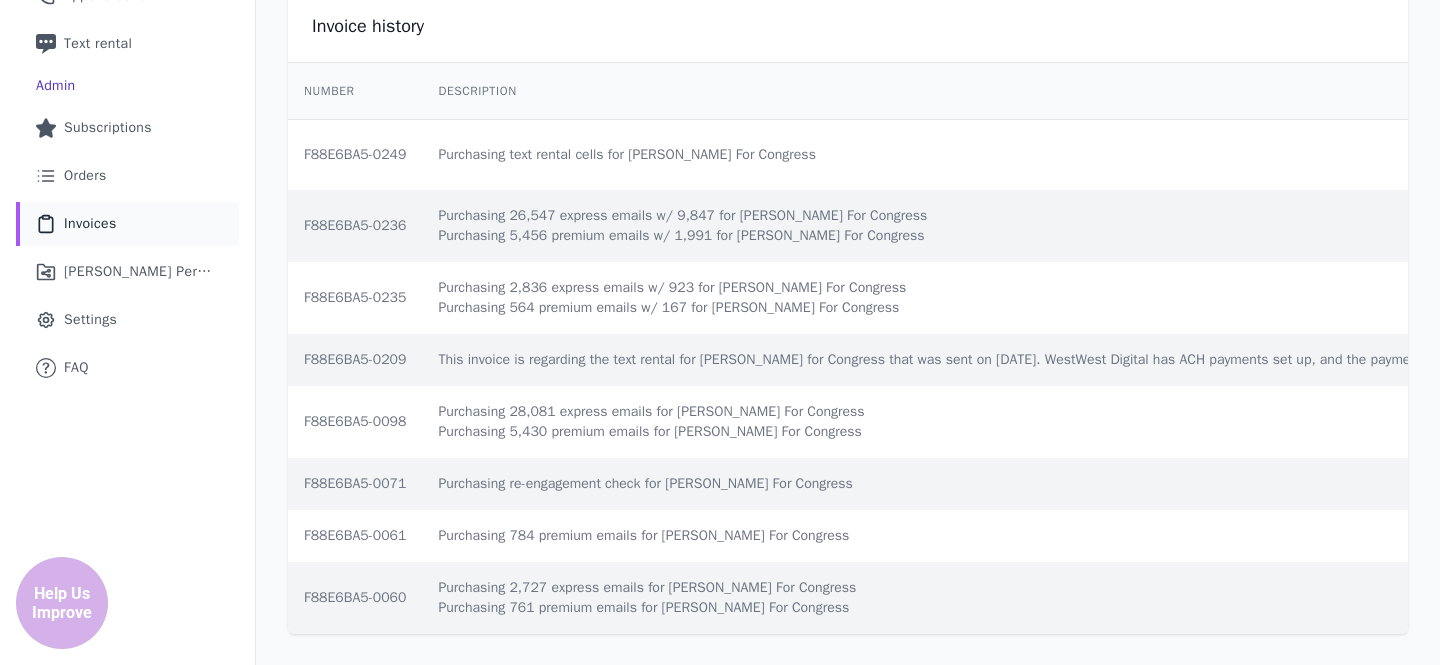 click on "Purchasing 2,836 express emails w/ 923  for Rebecca Cooke For Congress   Purchasing 564 premium emails w/ 167  for Rebecca Cooke For Congress" at bounding box center (1612, 298) 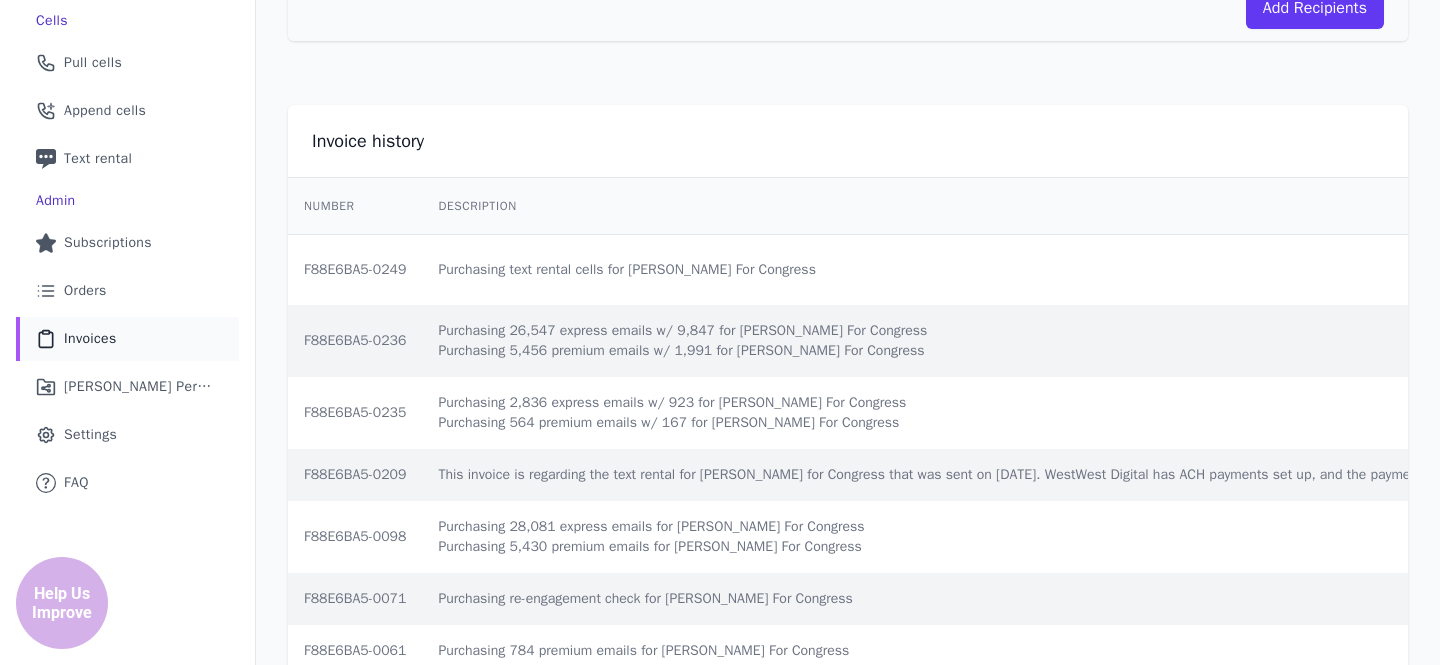 scroll, scrollTop: 395, scrollLeft: 0, axis: vertical 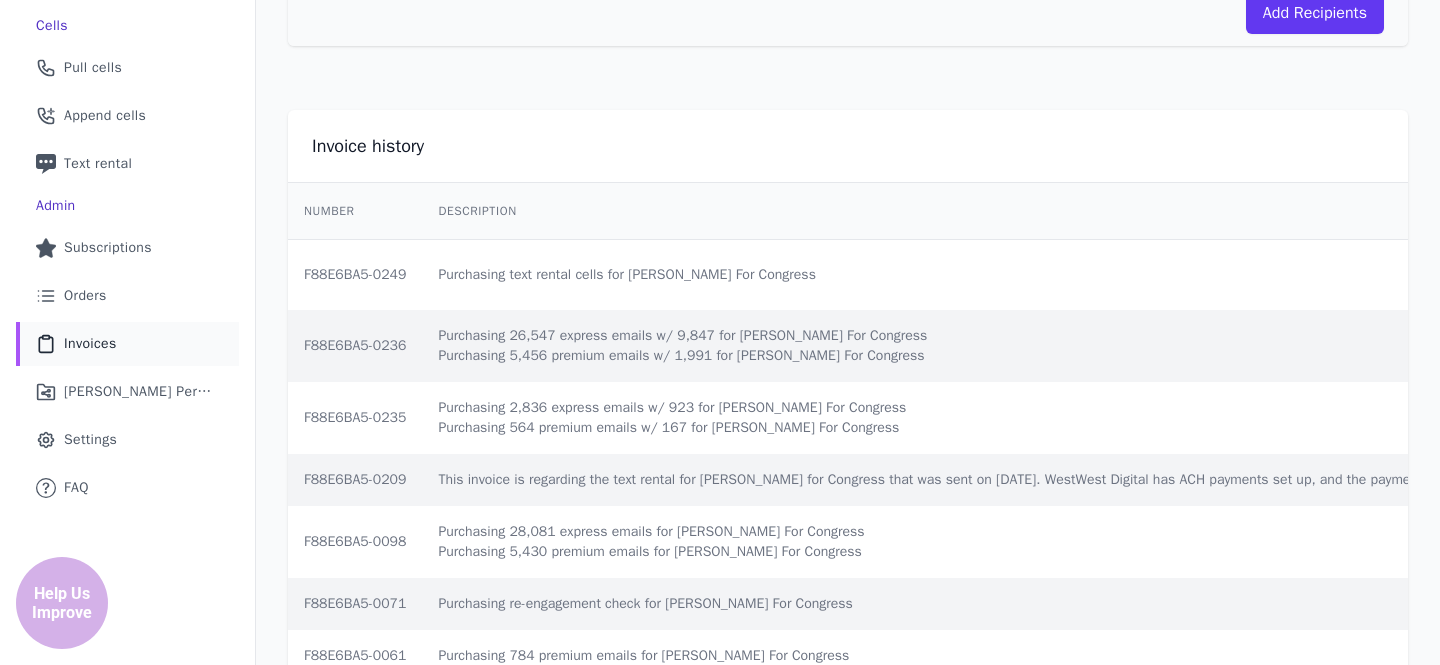 click on "F88E6BA5-0235" at bounding box center (355, 418) 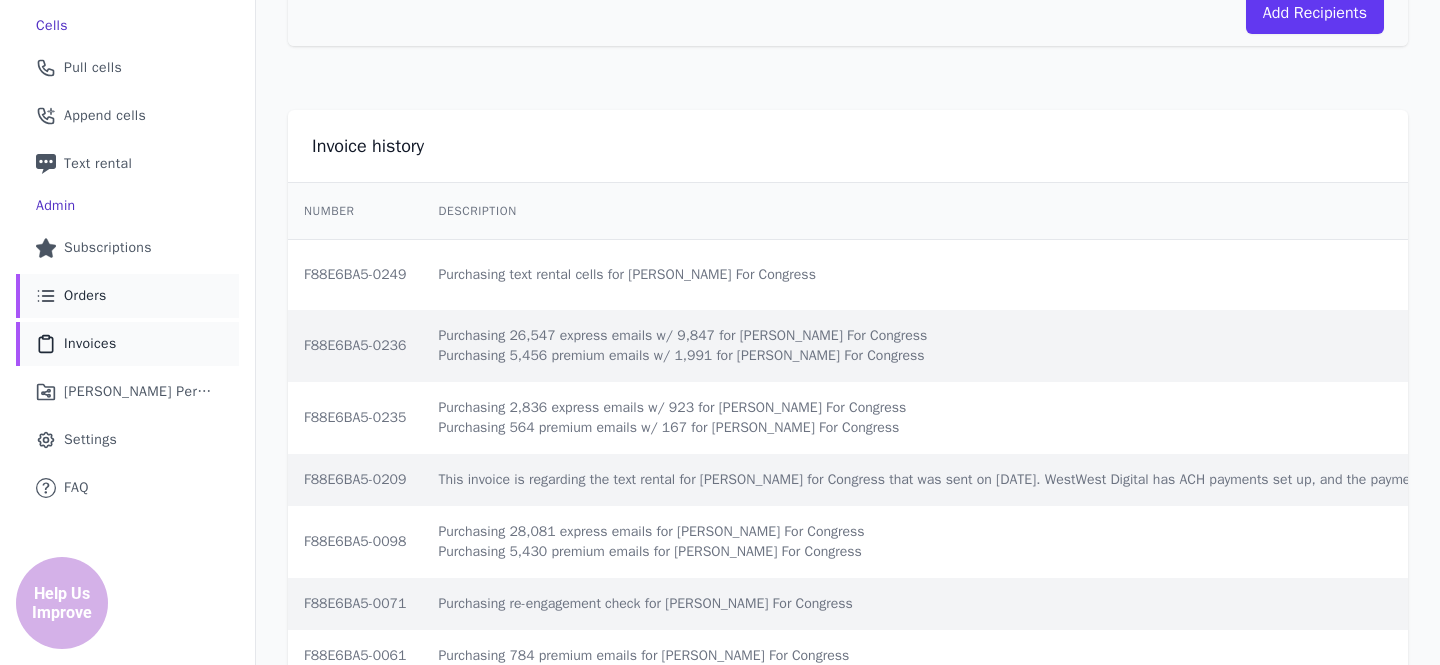 click on "Orders" at bounding box center (85, 296) 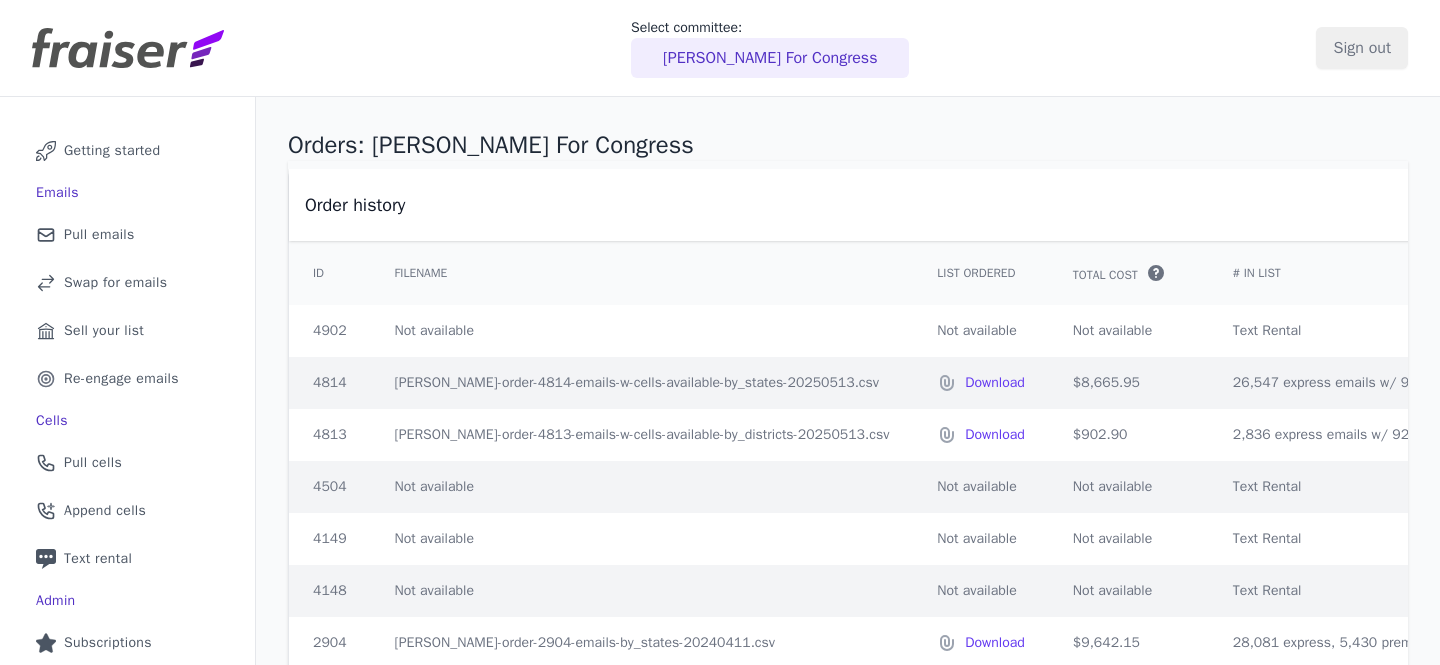 scroll, scrollTop: 0, scrollLeft: 0, axis: both 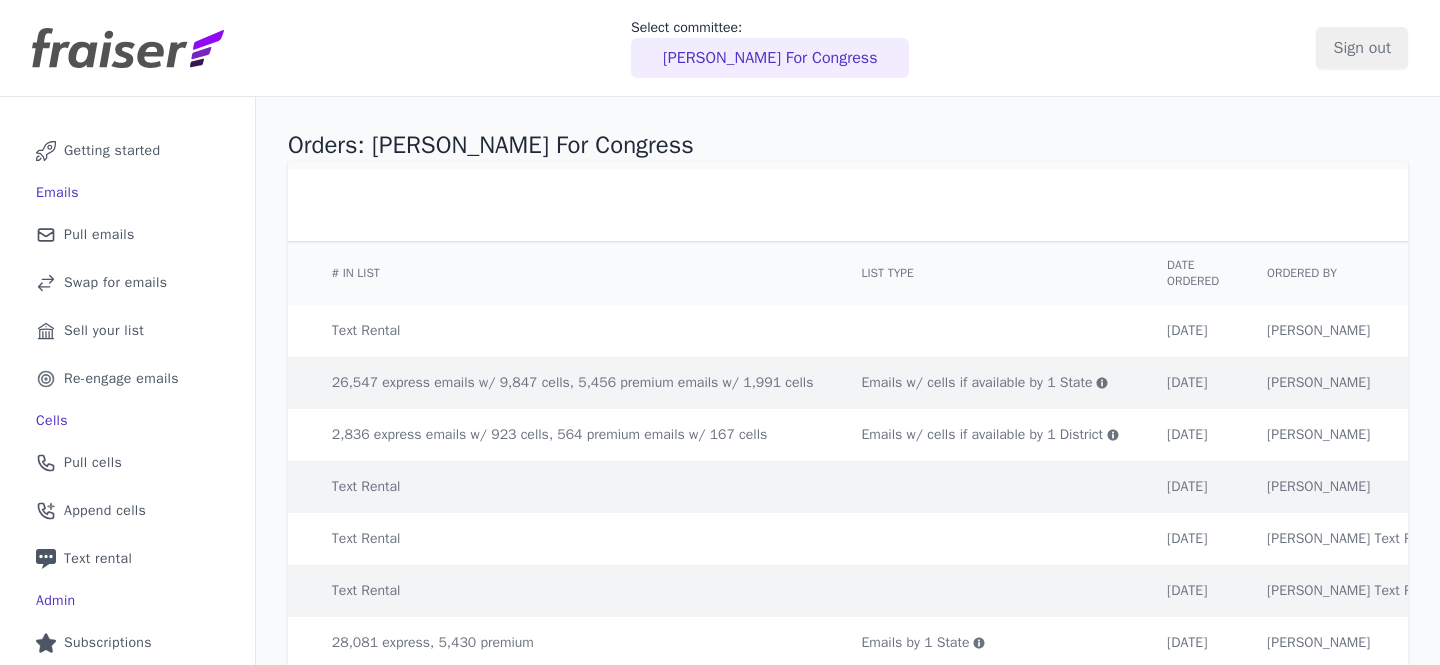 drag, startPoint x: 1263, startPoint y: 385, endPoint x: 1114, endPoint y: 393, distance: 149.21461 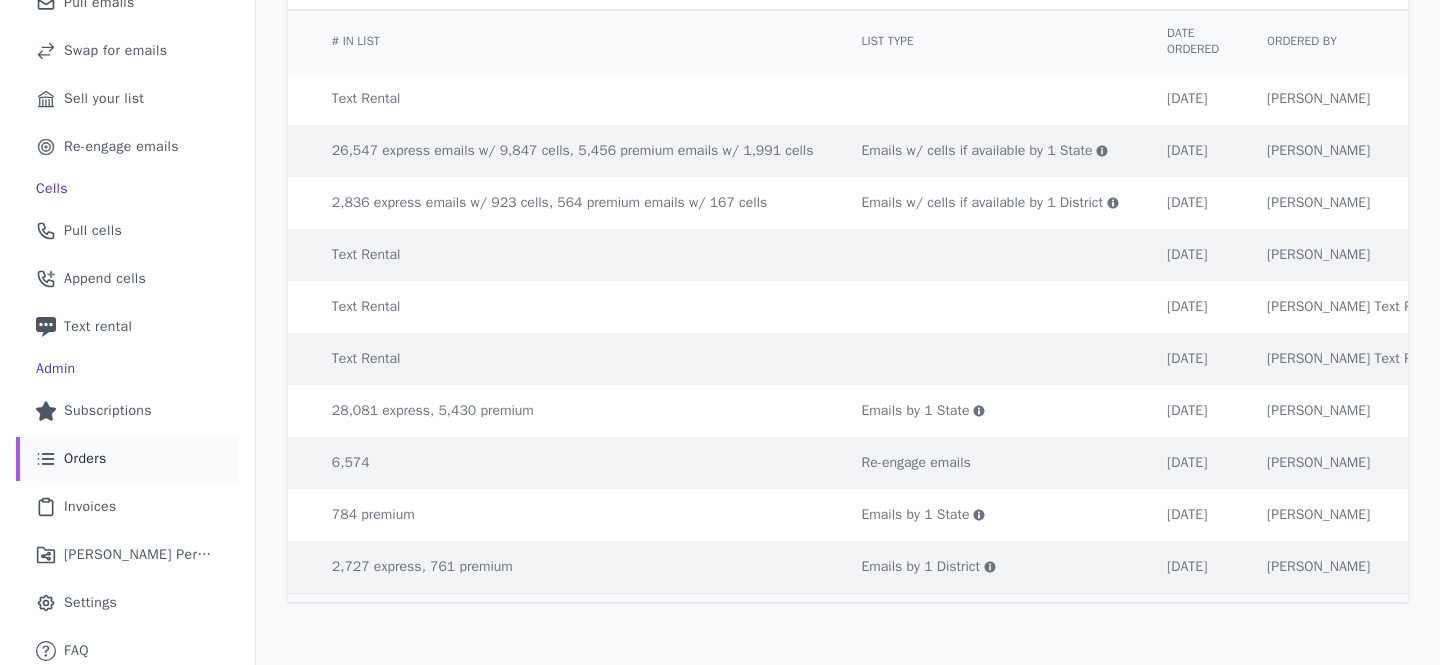 scroll, scrollTop: 240, scrollLeft: 0, axis: vertical 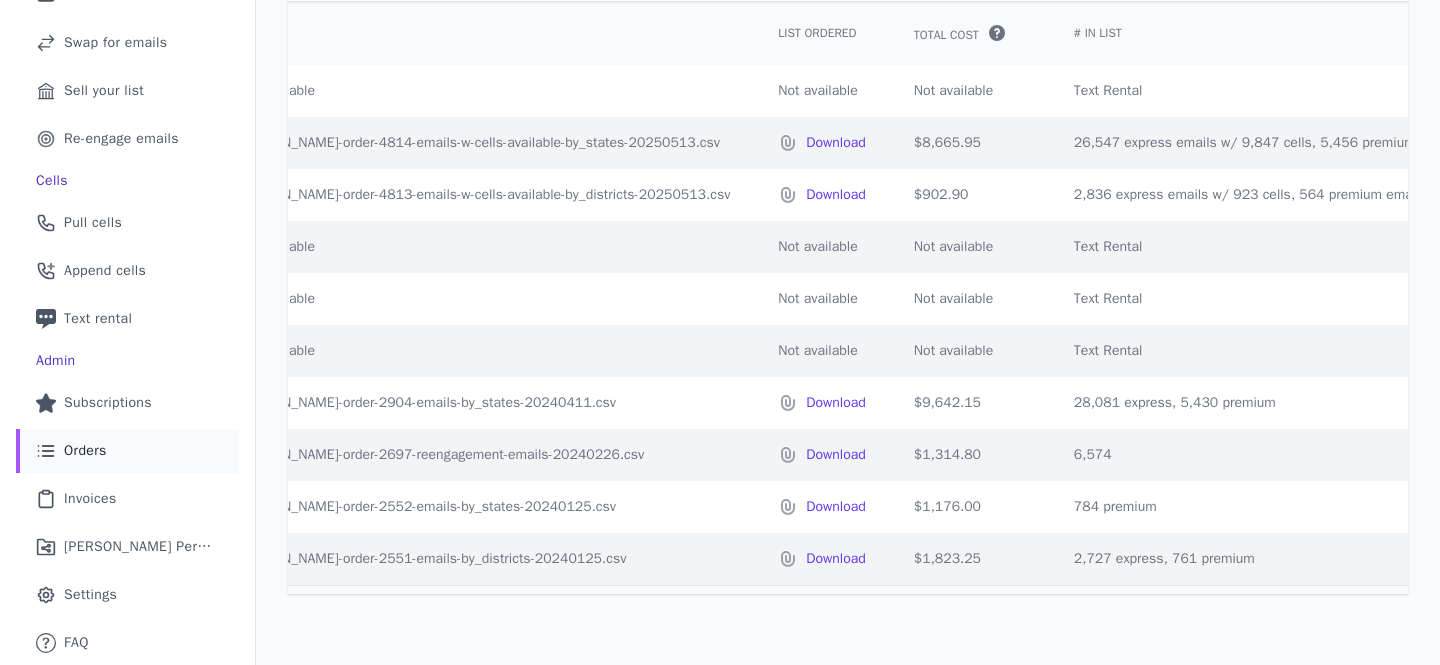 drag, startPoint x: 538, startPoint y: 412, endPoint x: 668, endPoint y: 378, distance: 134.37262 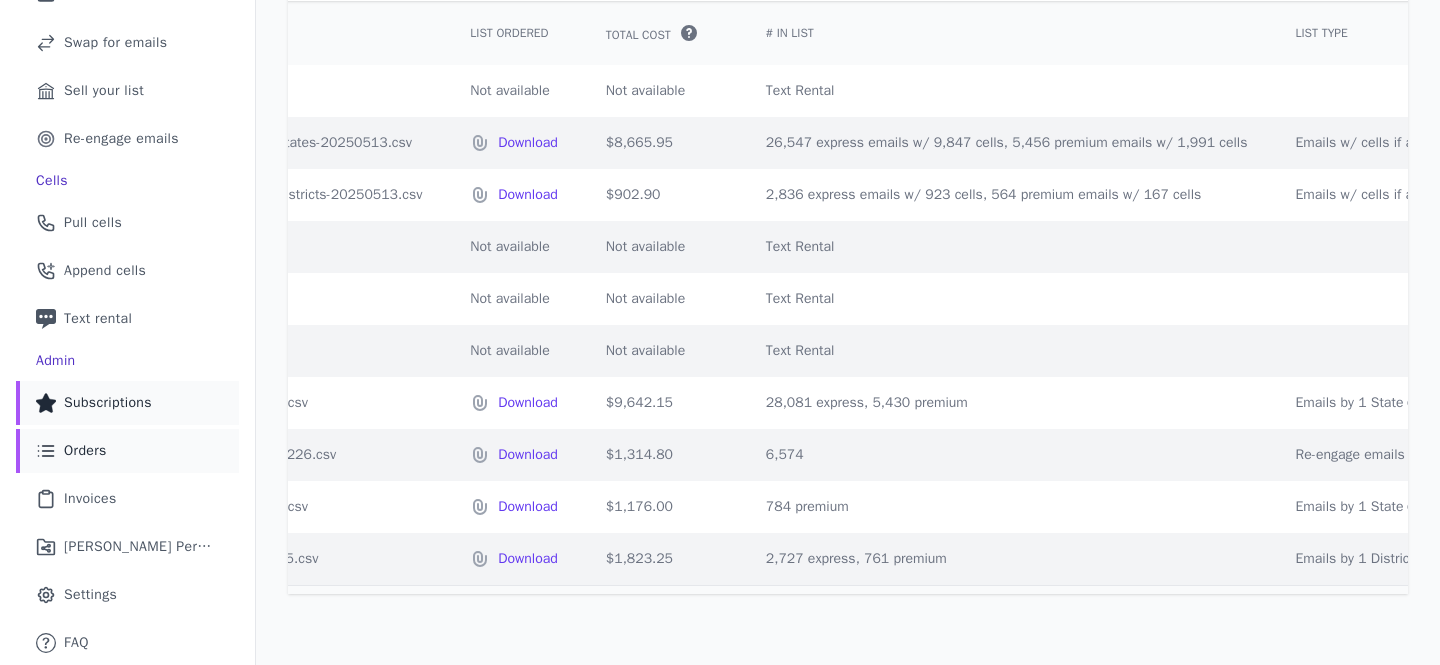 scroll, scrollTop: 0, scrollLeft: 0, axis: both 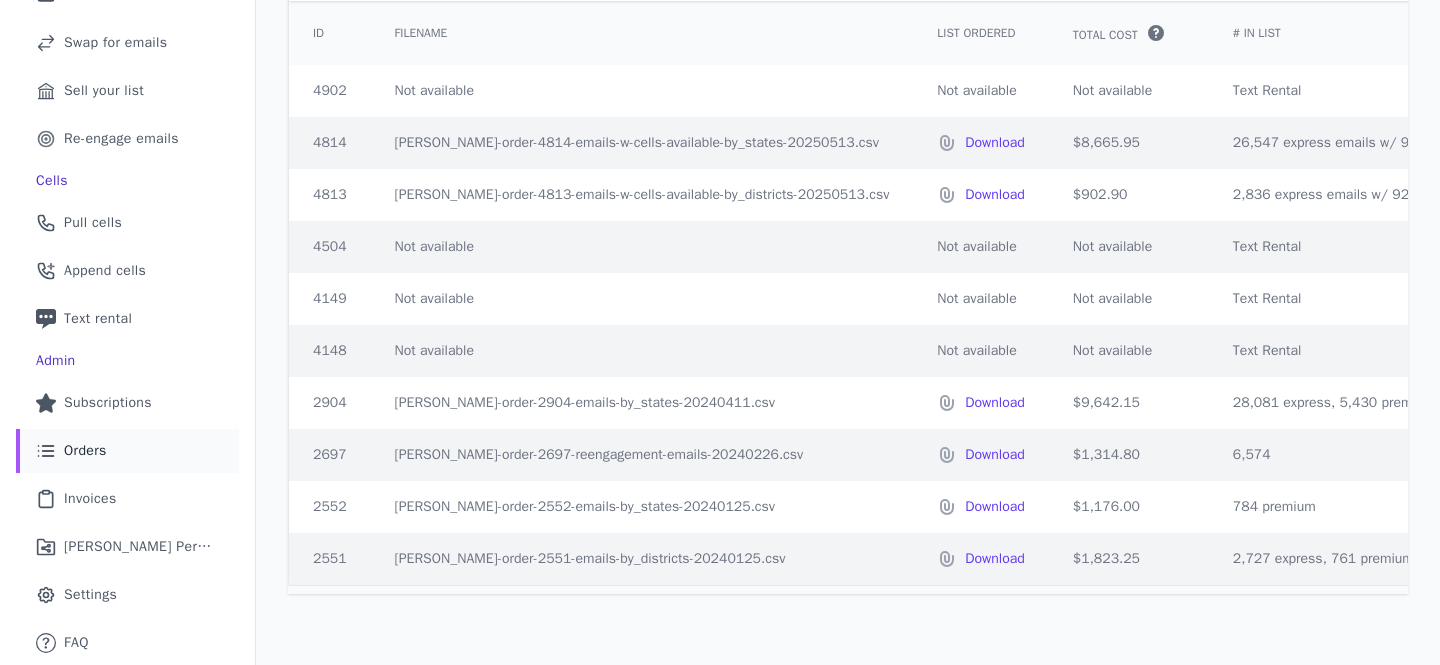 drag, startPoint x: 639, startPoint y: 396, endPoint x: 550, endPoint y: 380, distance: 90.426765 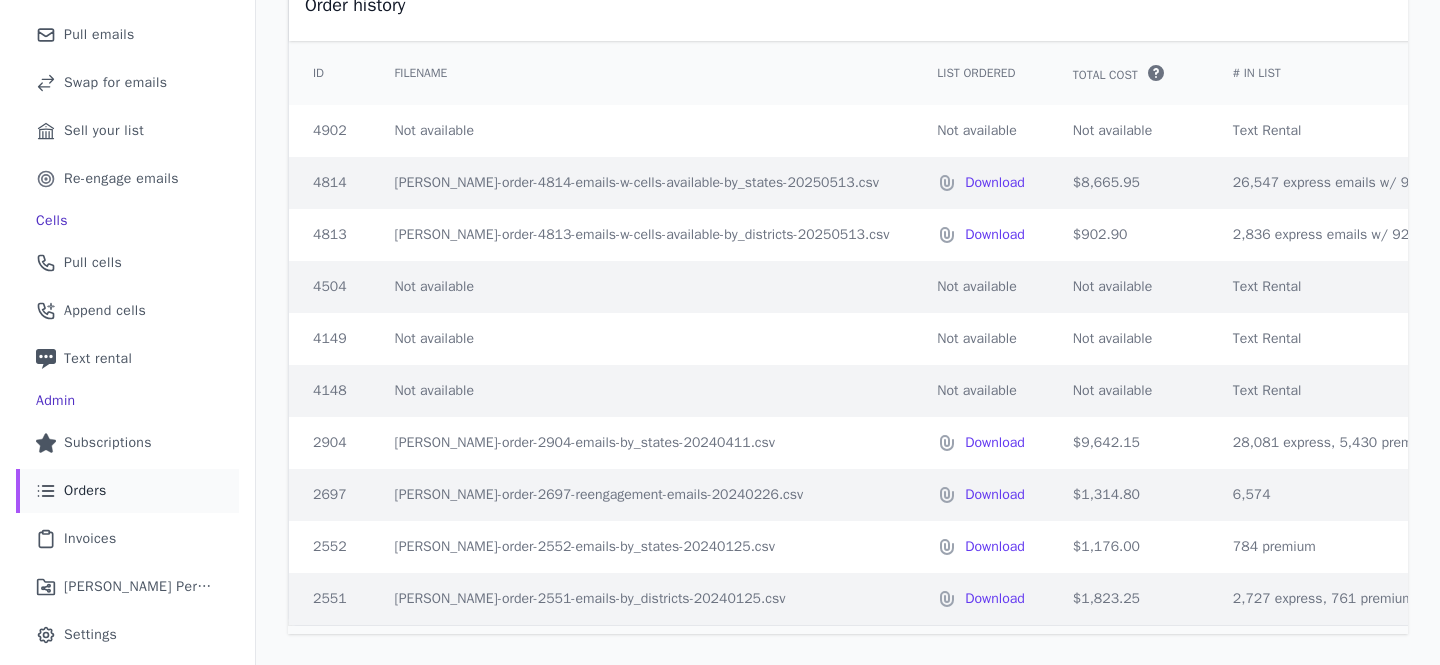 scroll, scrollTop: 160, scrollLeft: 0, axis: vertical 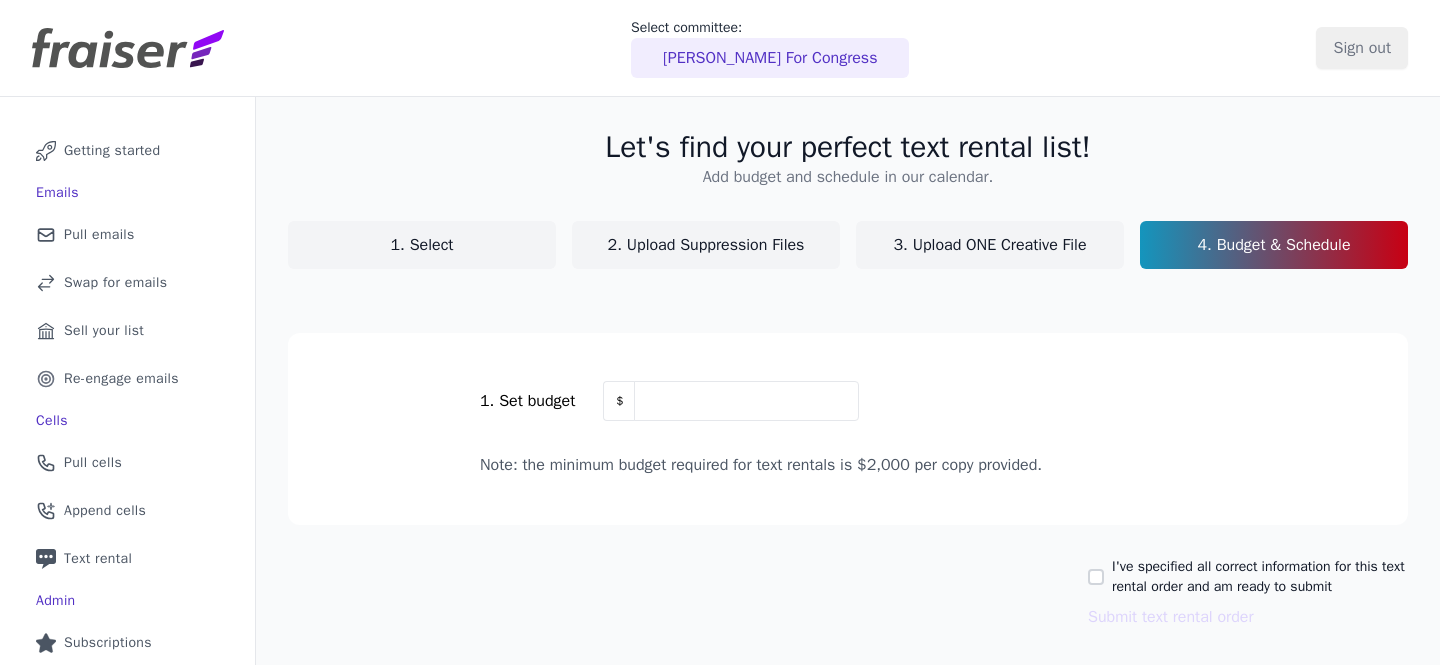 click on "Select committee:
Rebecca Cooke For Congress
Sign out" at bounding box center (720, 48) 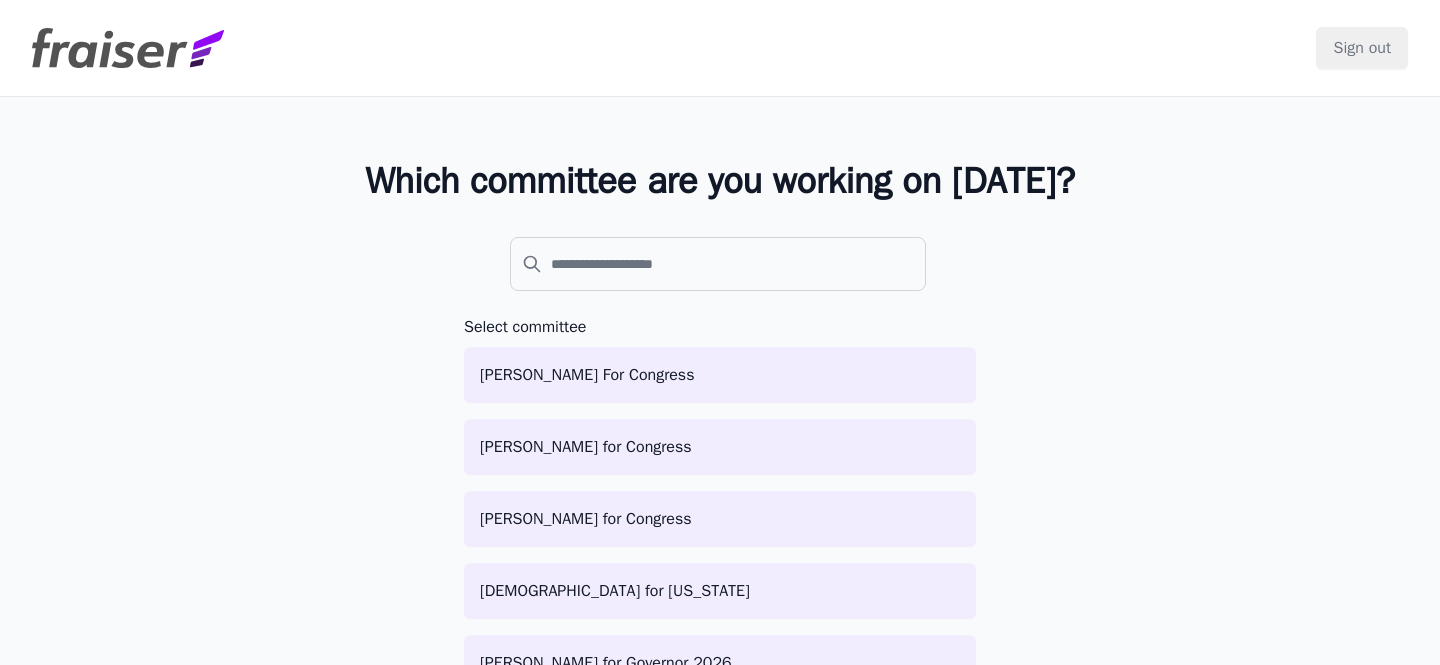scroll, scrollTop: 0, scrollLeft: 0, axis: both 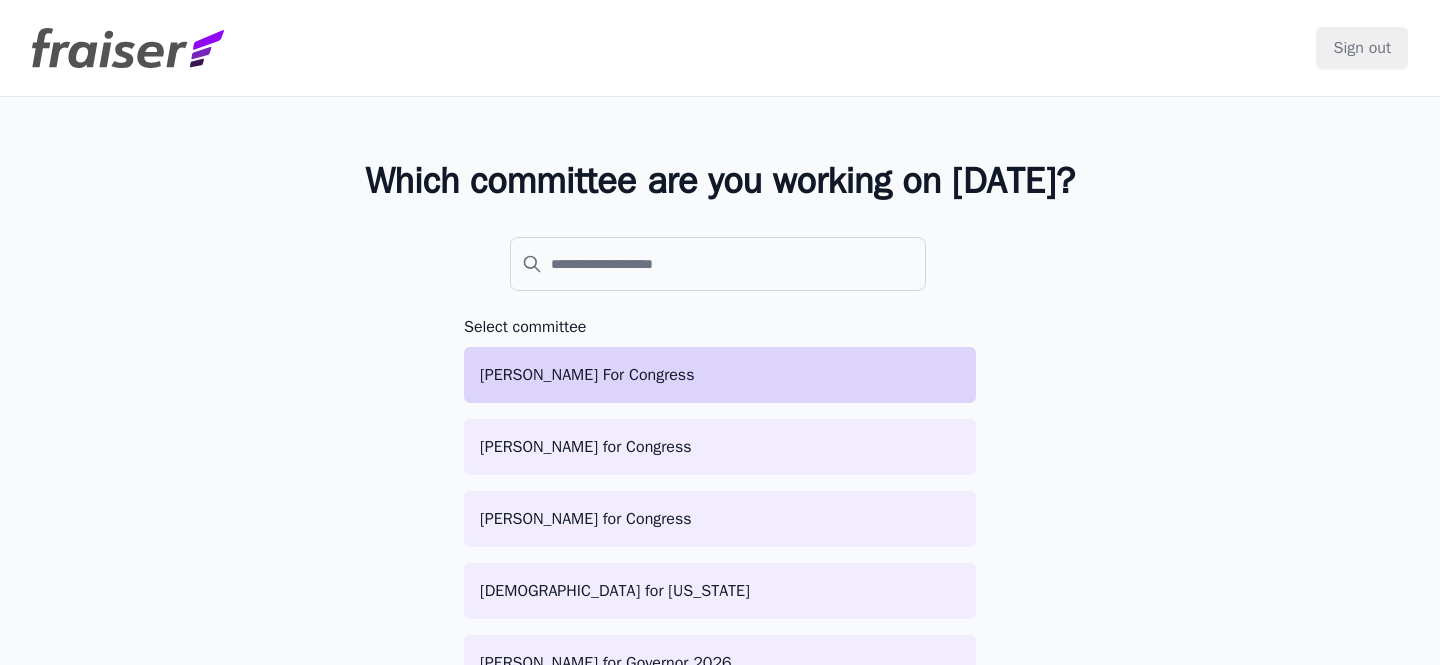 click on "[PERSON_NAME] For Congress" at bounding box center (720, 375) 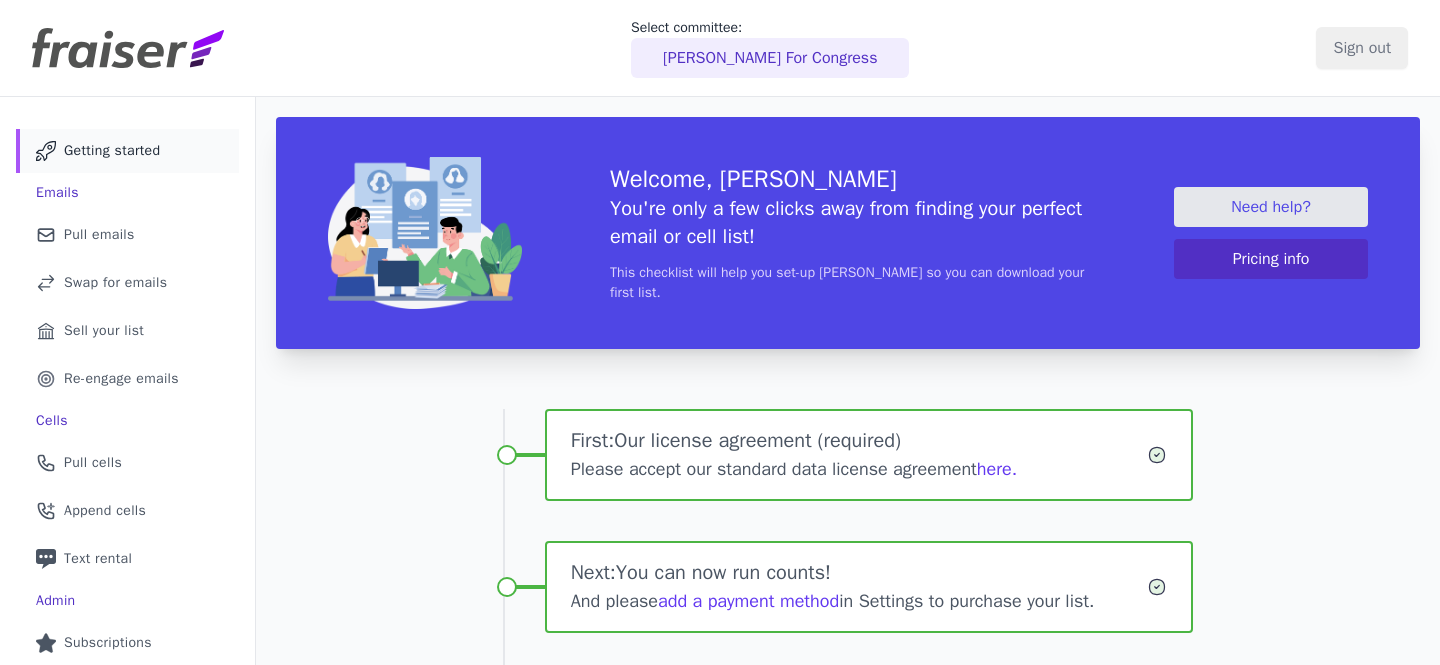 scroll, scrollTop: 0, scrollLeft: 0, axis: both 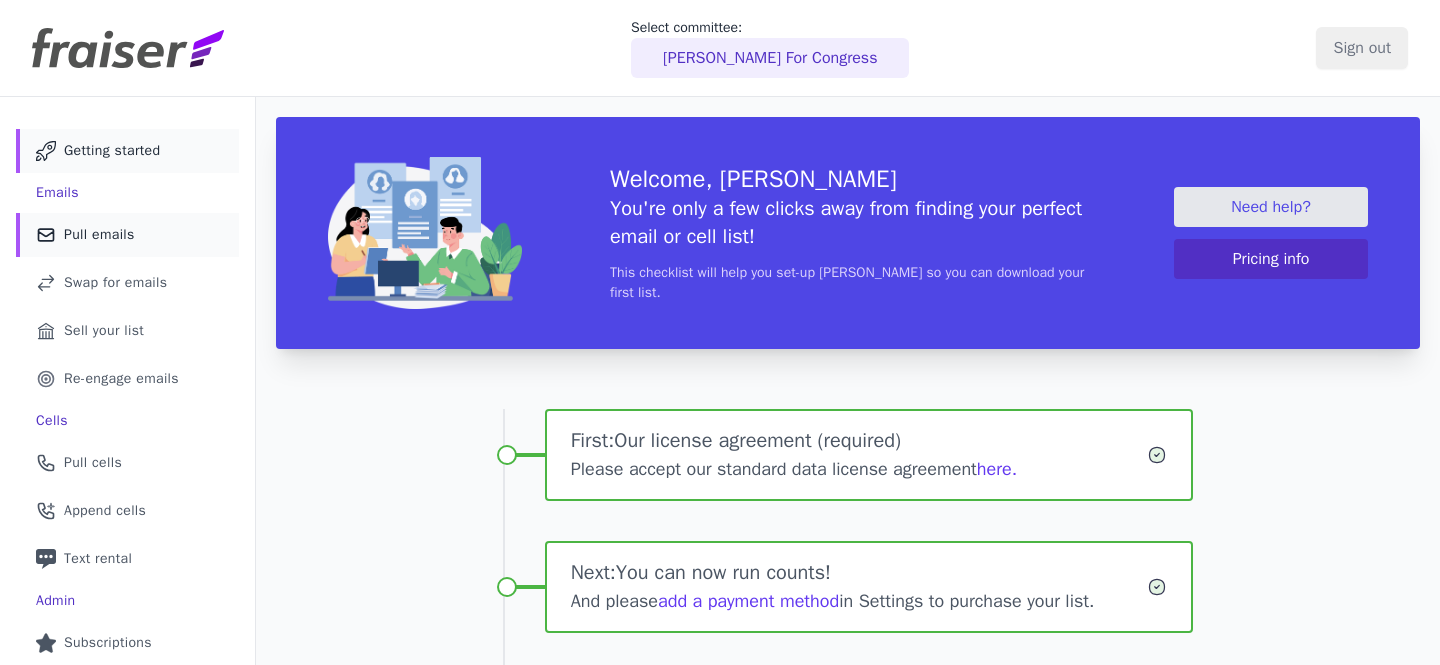 click on "Pull emails" at bounding box center (99, 235) 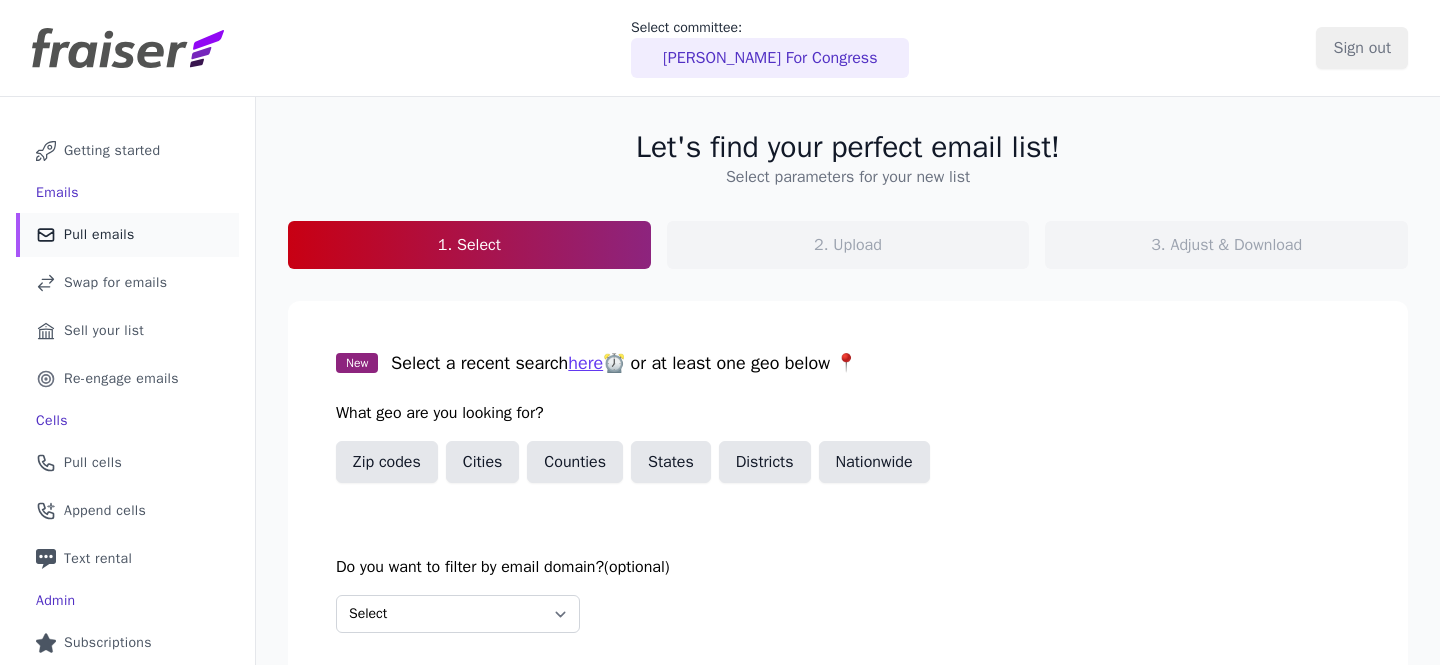 scroll, scrollTop: 0, scrollLeft: 0, axis: both 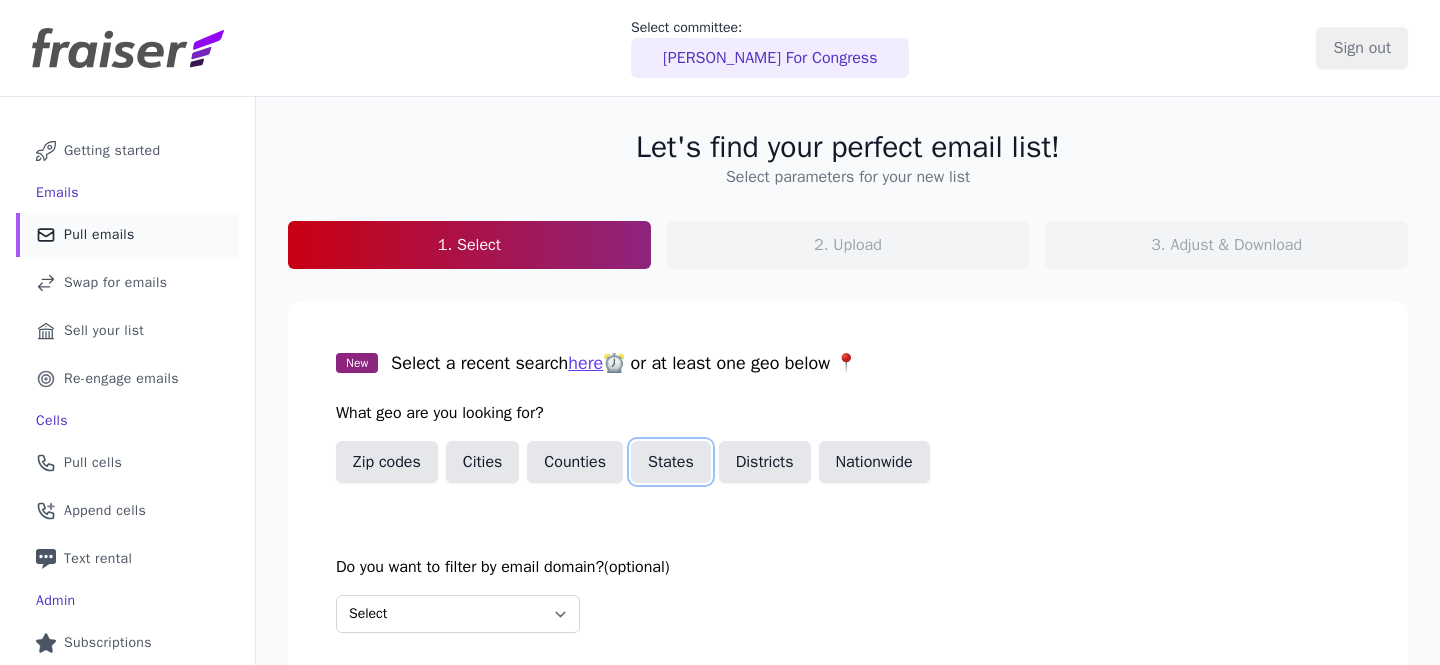 click on "States" at bounding box center [671, 462] 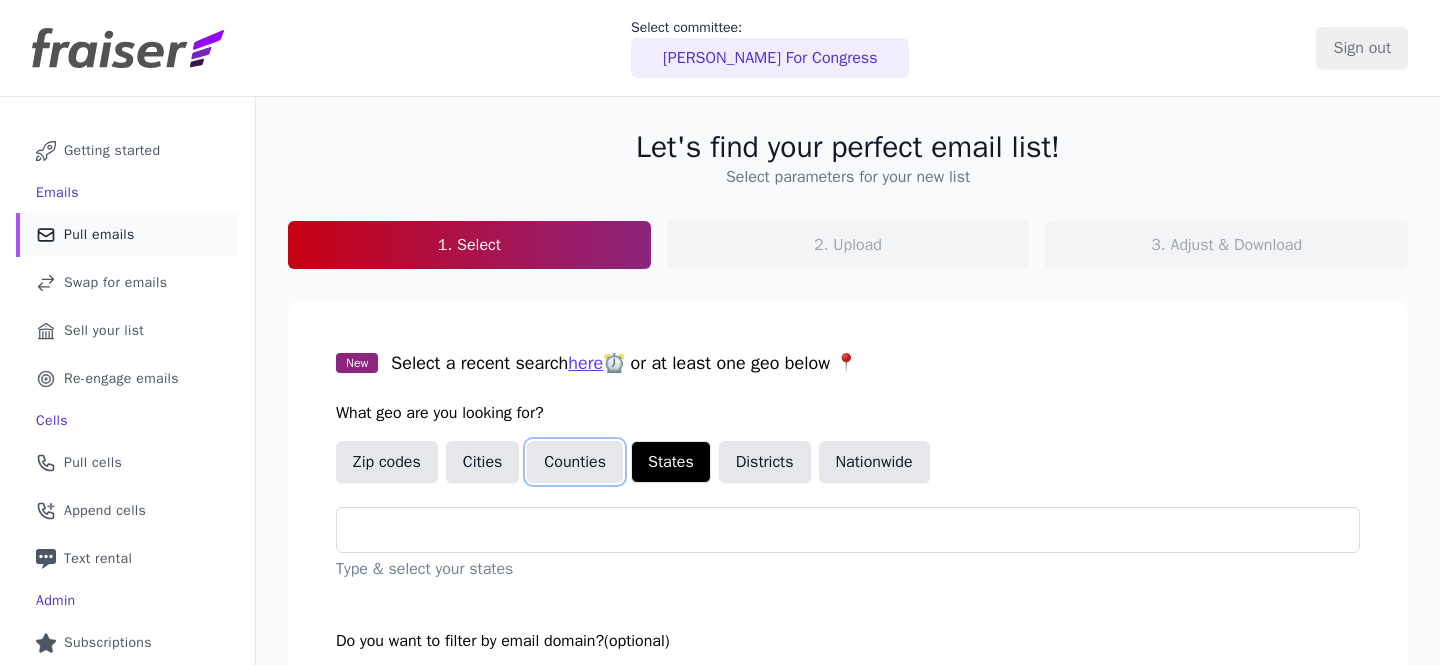 click on "Counties" at bounding box center [575, 462] 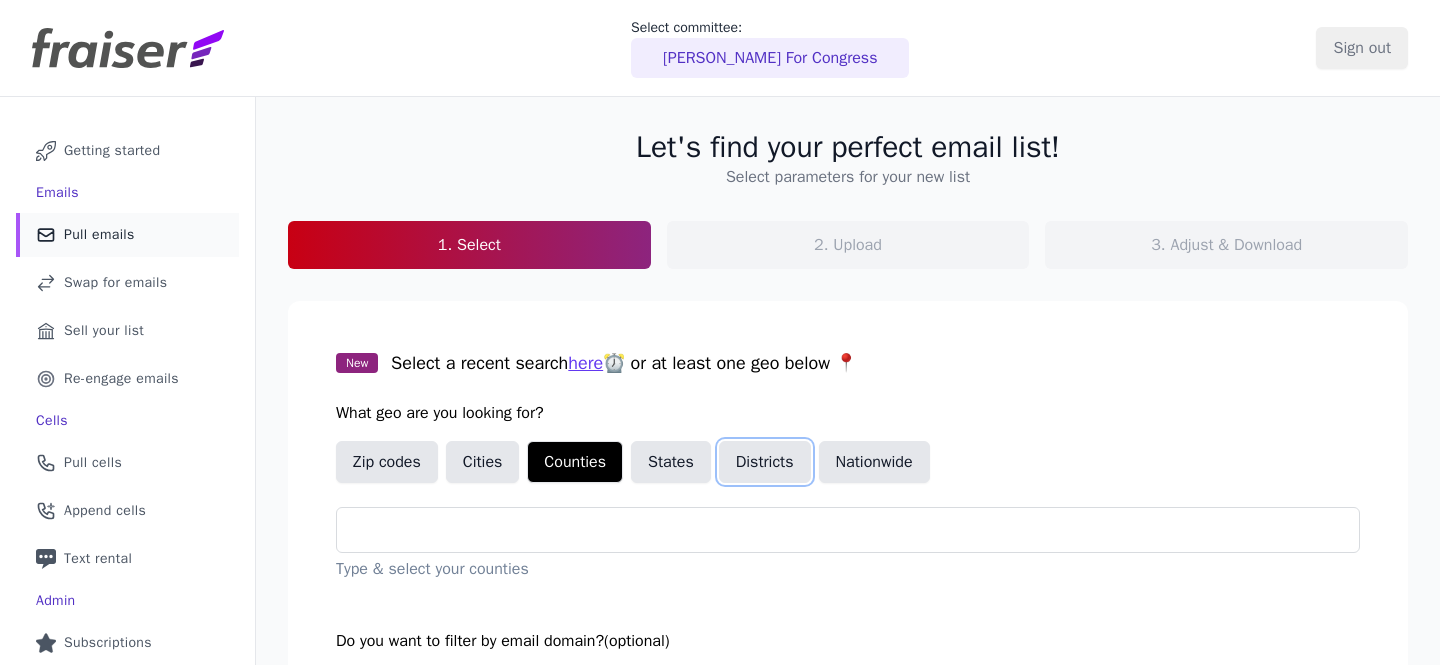 click on "Districts" at bounding box center (765, 462) 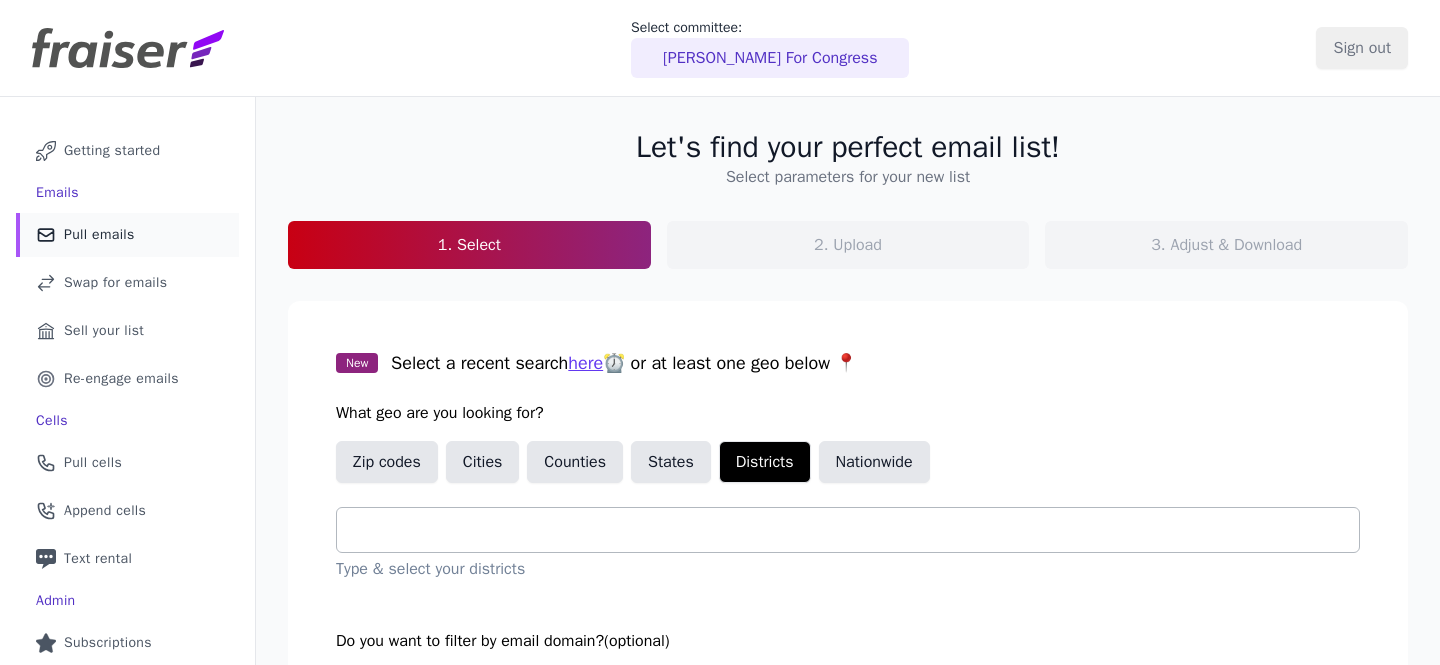 click at bounding box center (856, 530) 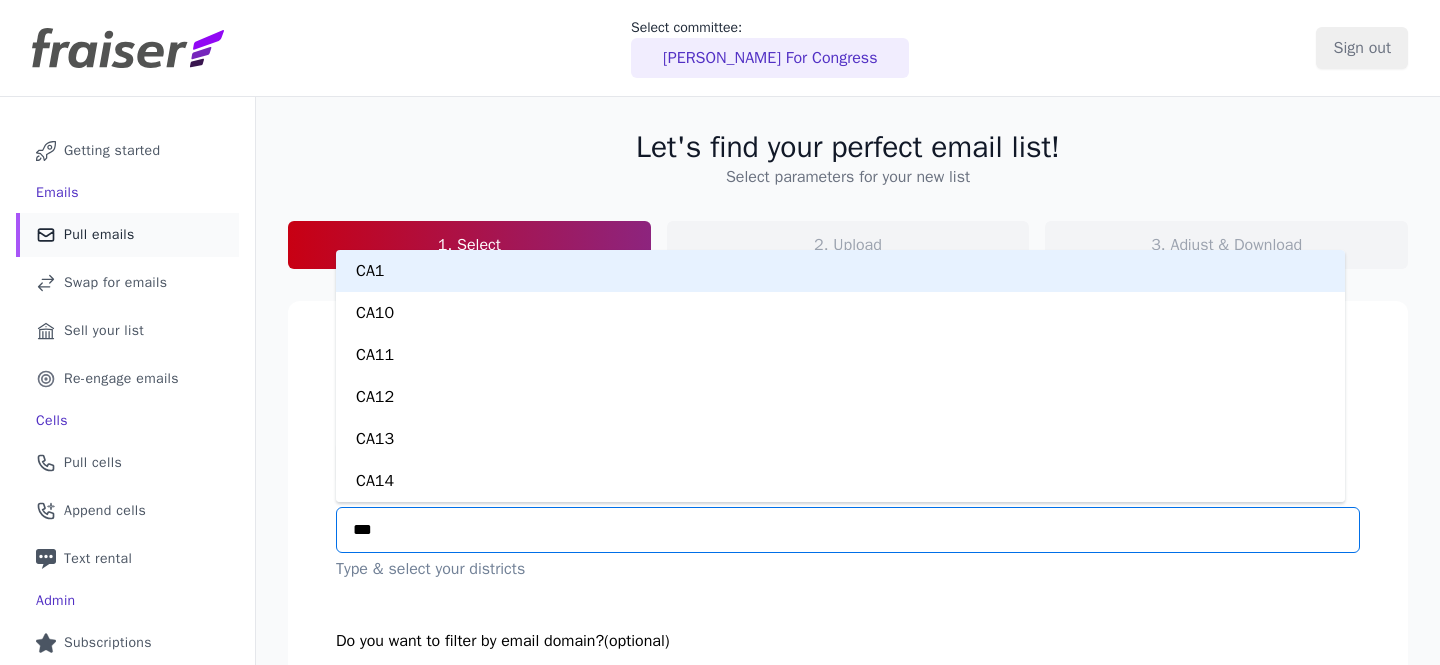 type on "****" 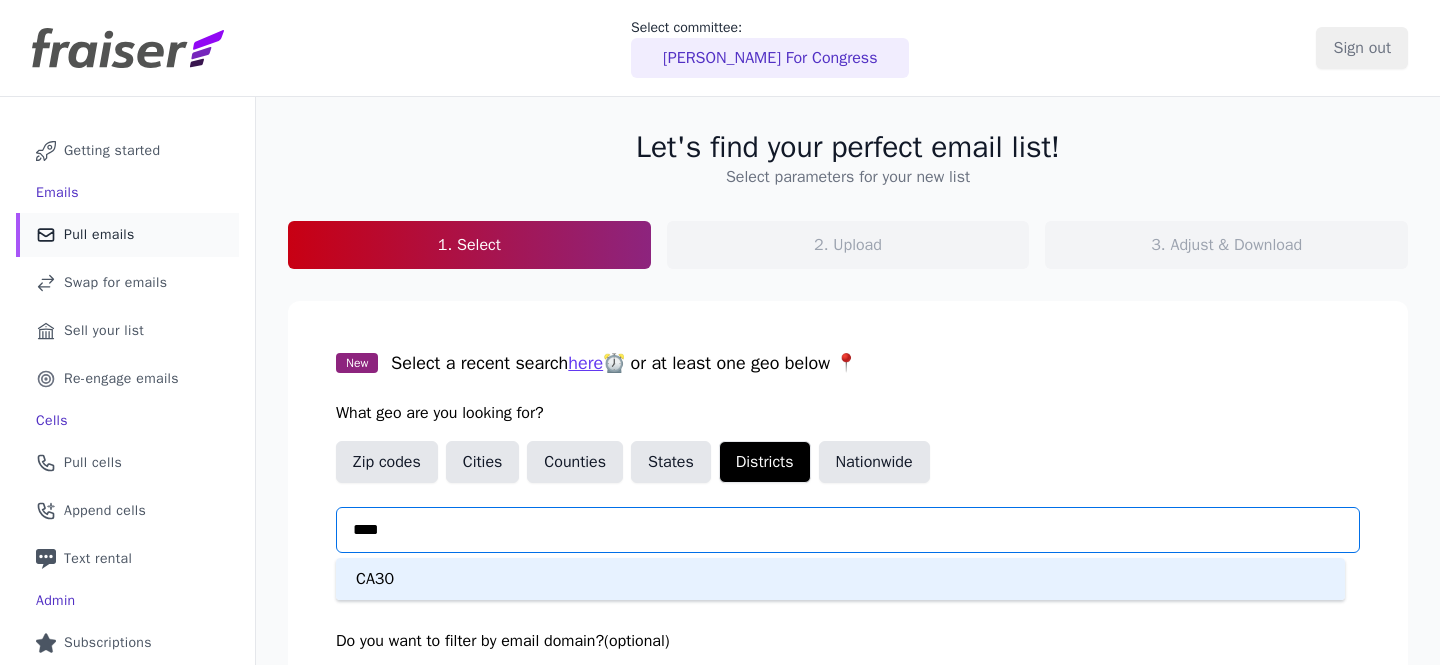 click on "CA30" at bounding box center [840, 579] 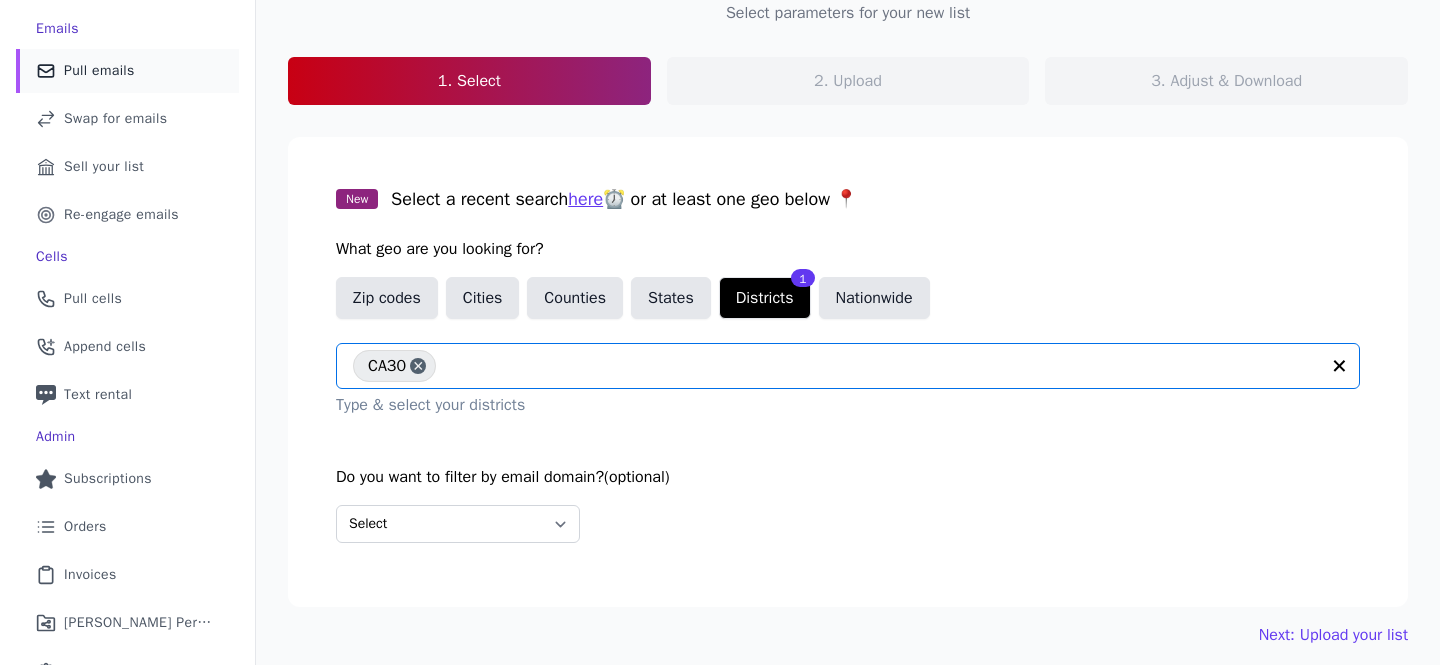 scroll, scrollTop: 240, scrollLeft: 0, axis: vertical 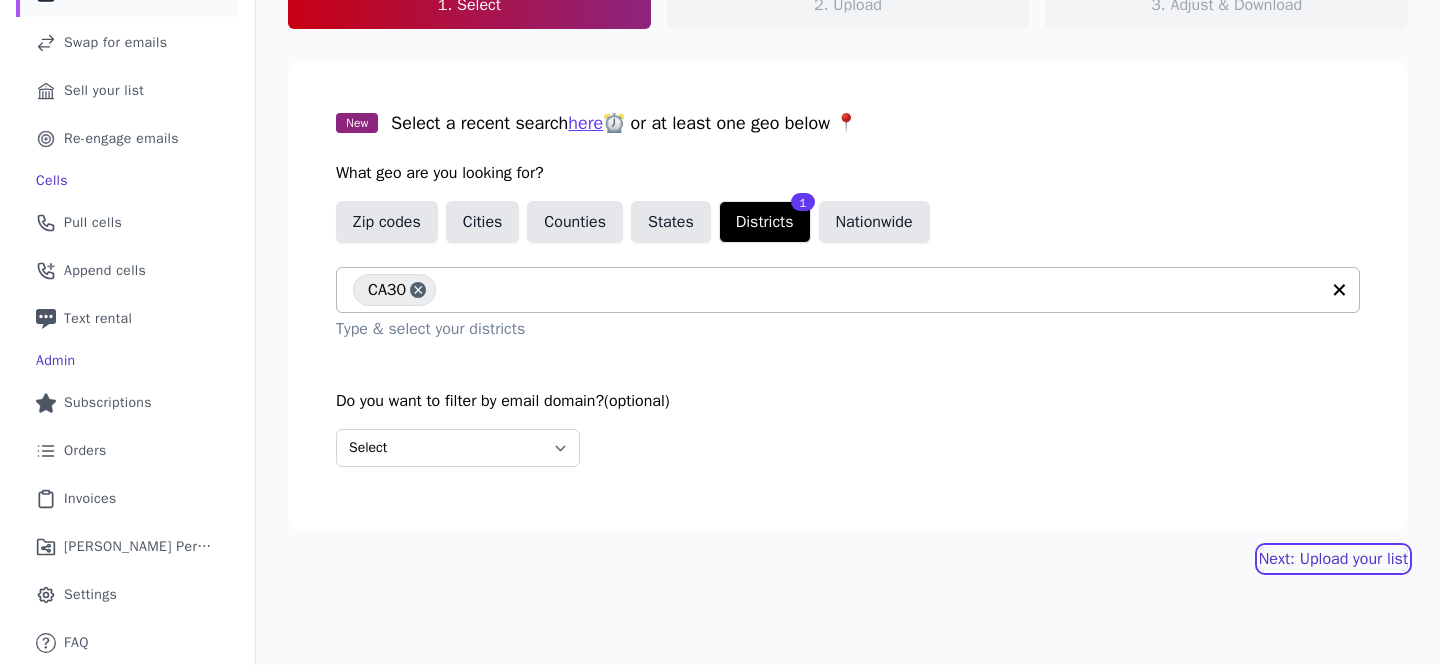 click on "Next: Upload your list" at bounding box center [1333, 559] 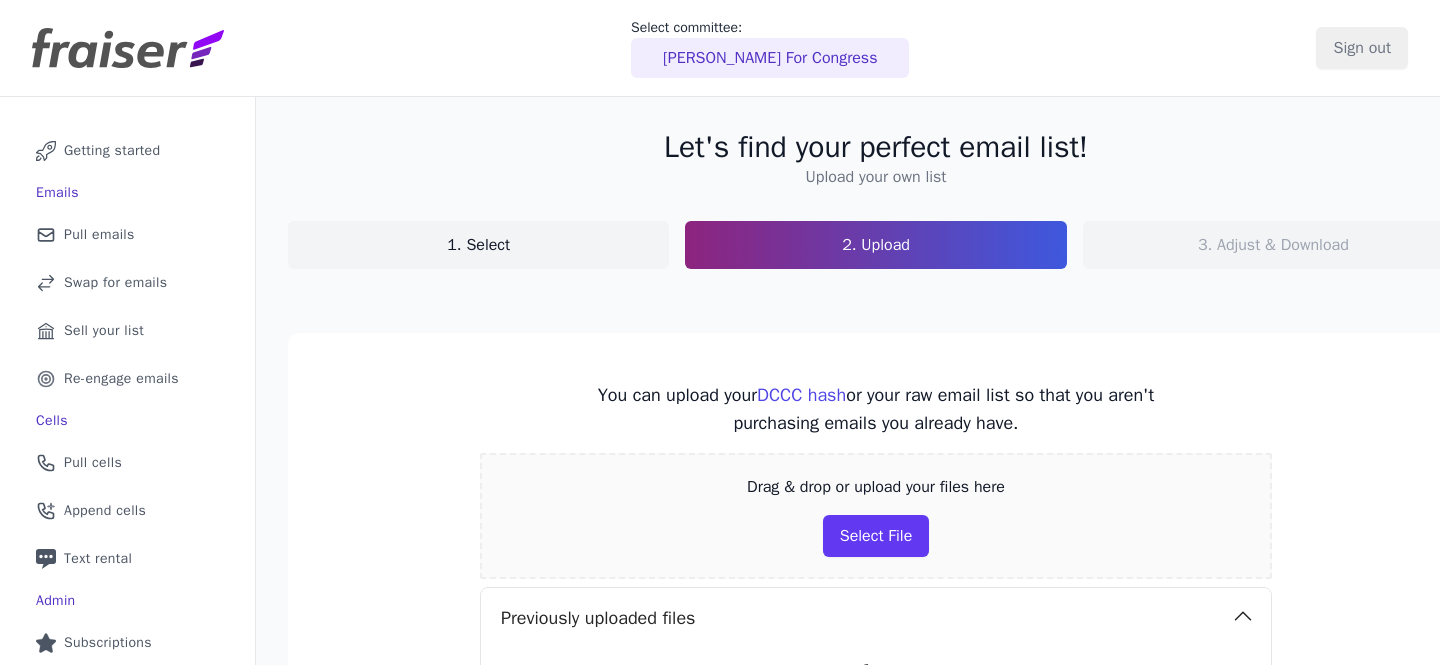 scroll, scrollTop: 0, scrollLeft: 0, axis: both 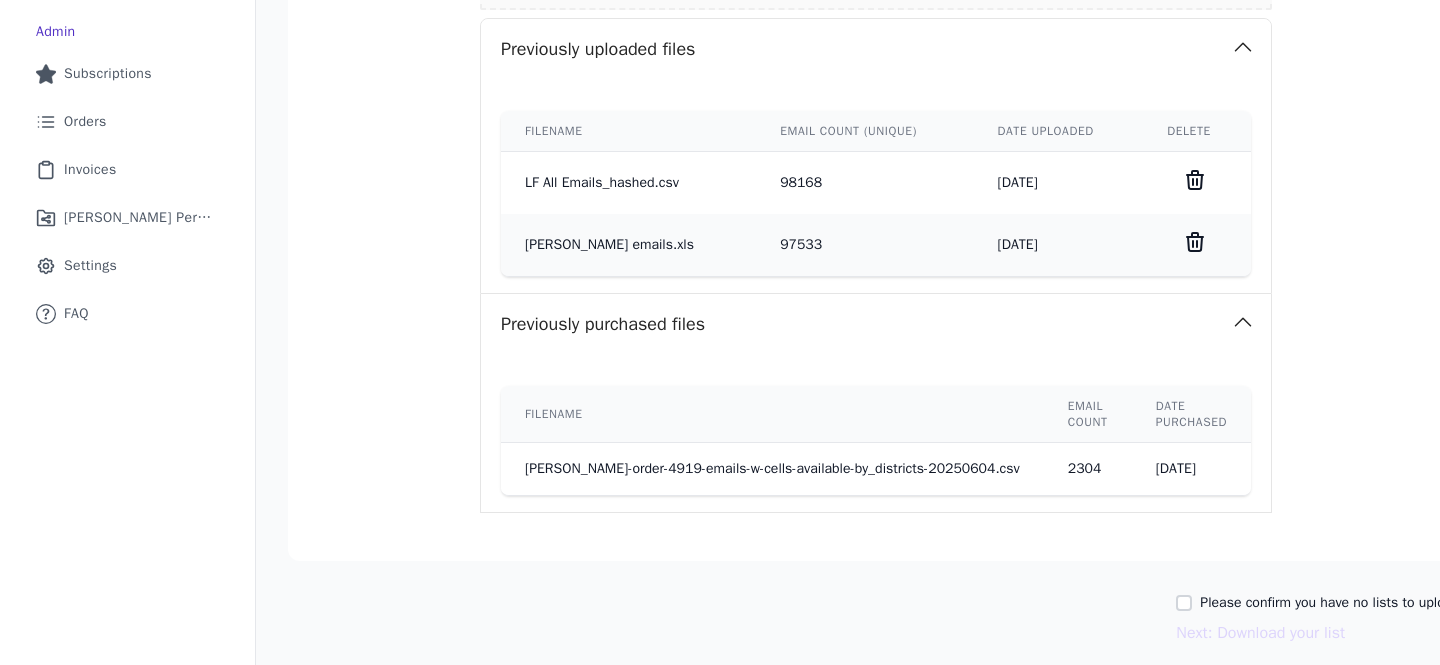 click on "Please confirm you have no lists to upload." at bounding box center [1320, 603] 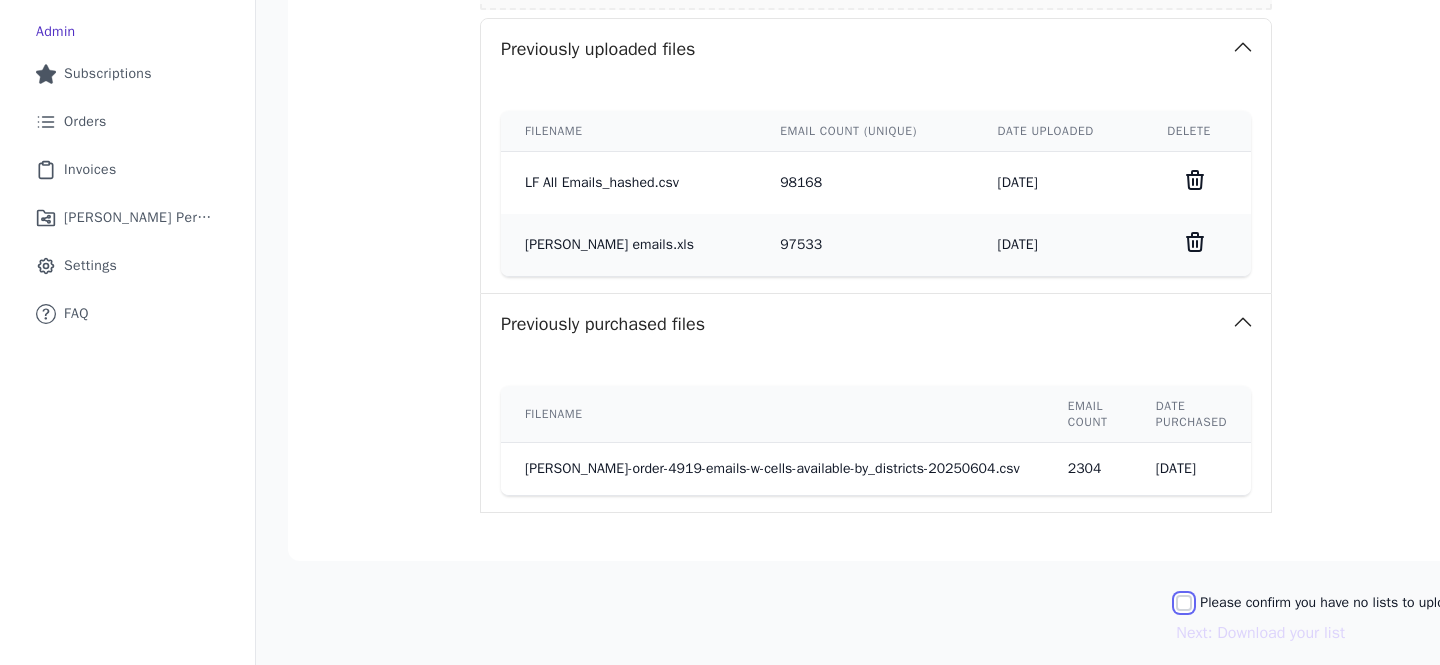 click on "Please confirm you have no lists to upload." at bounding box center (1184, 603) 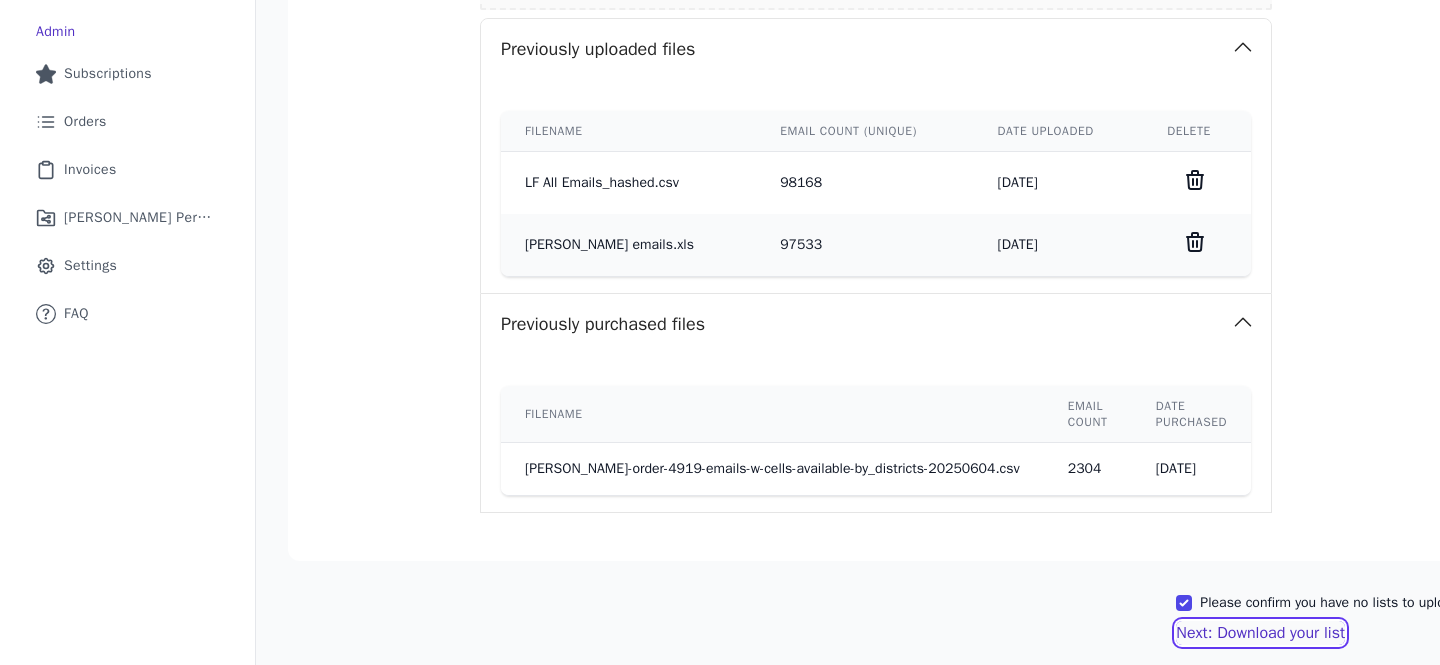 click on "Next: Download your list" at bounding box center (1260, 633) 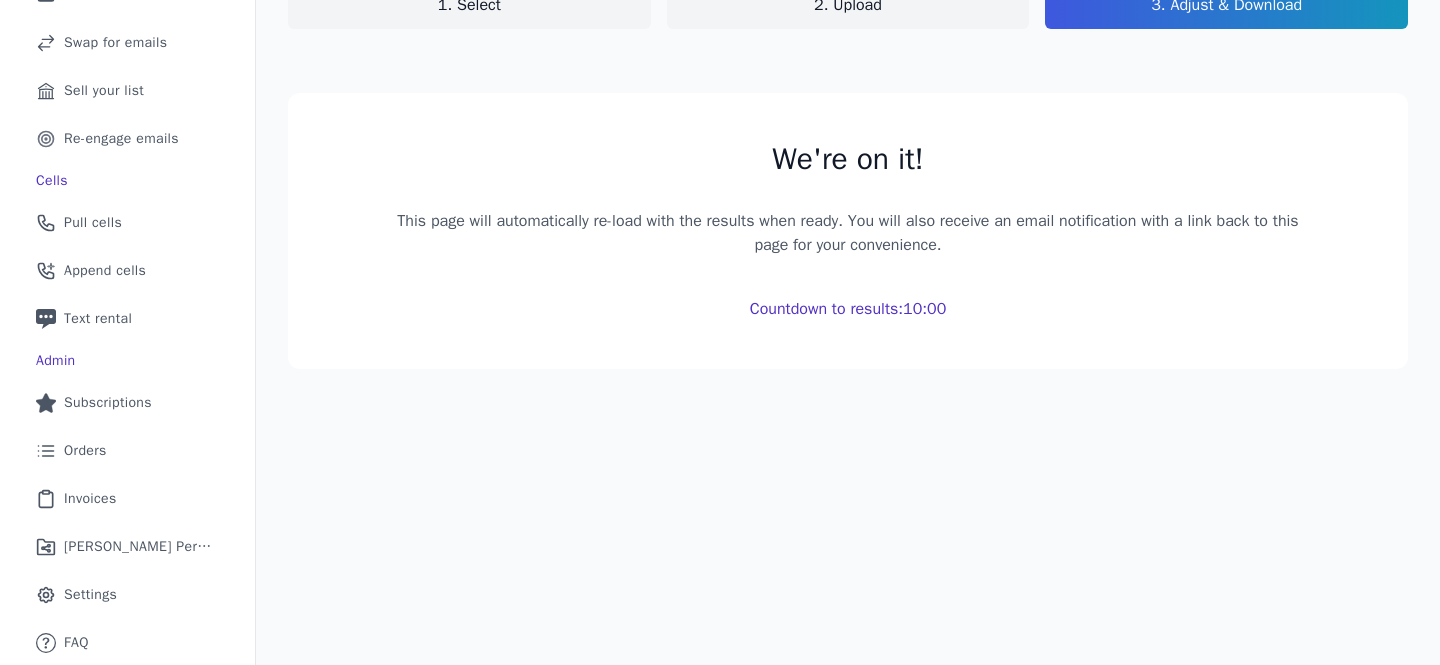 scroll, scrollTop: 240, scrollLeft: 0, axis: vertical 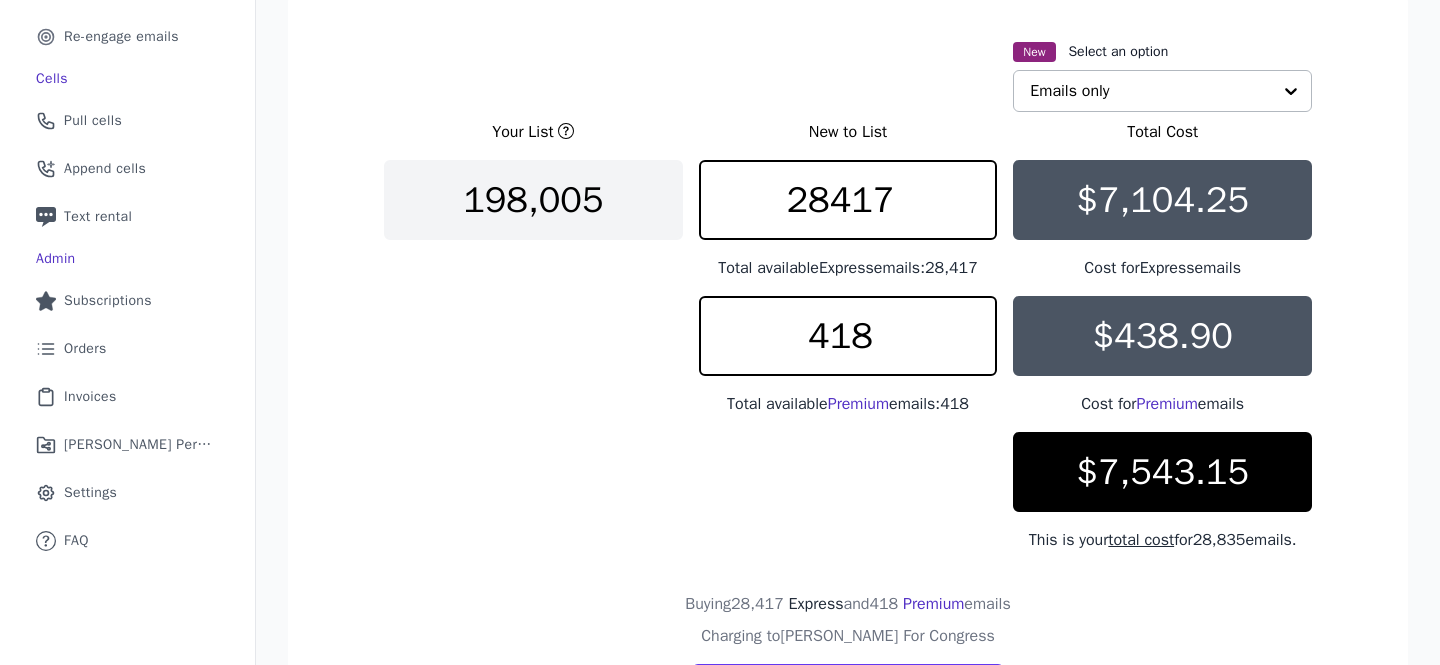 click 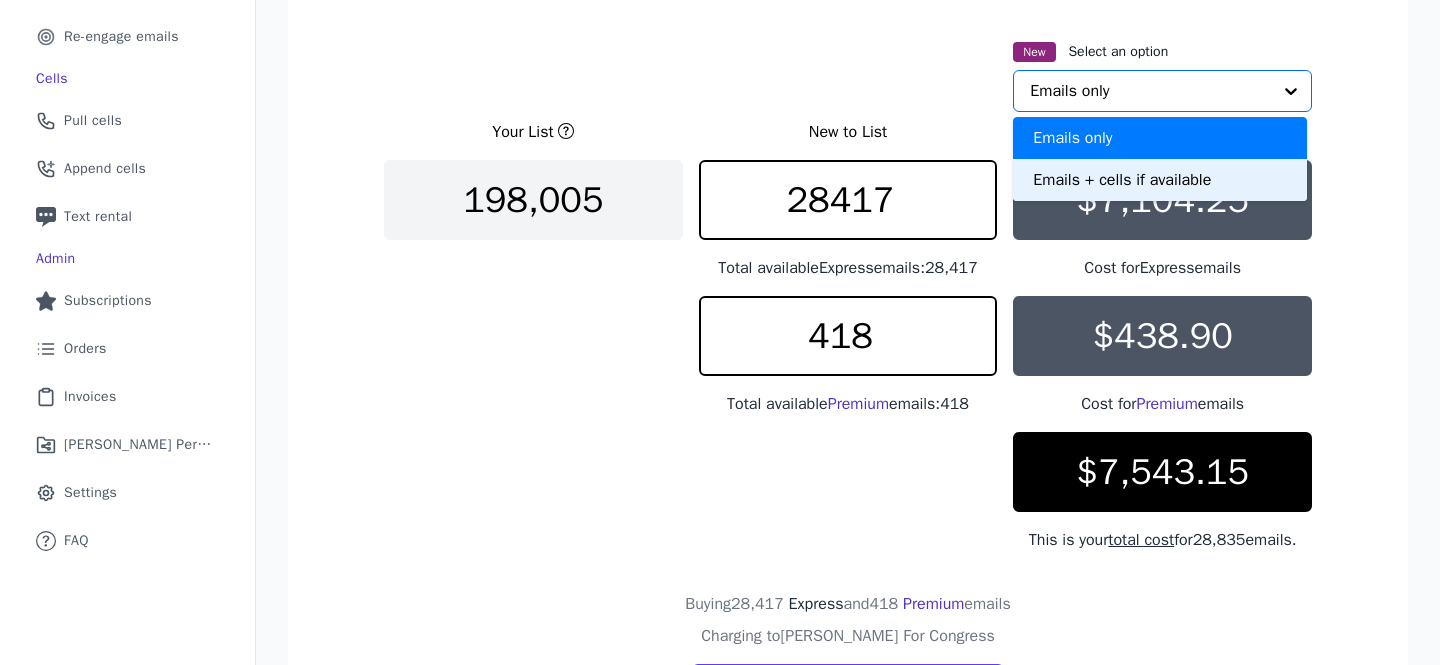 click on "Emails + cells if available" at bounding box center (1160, 180) 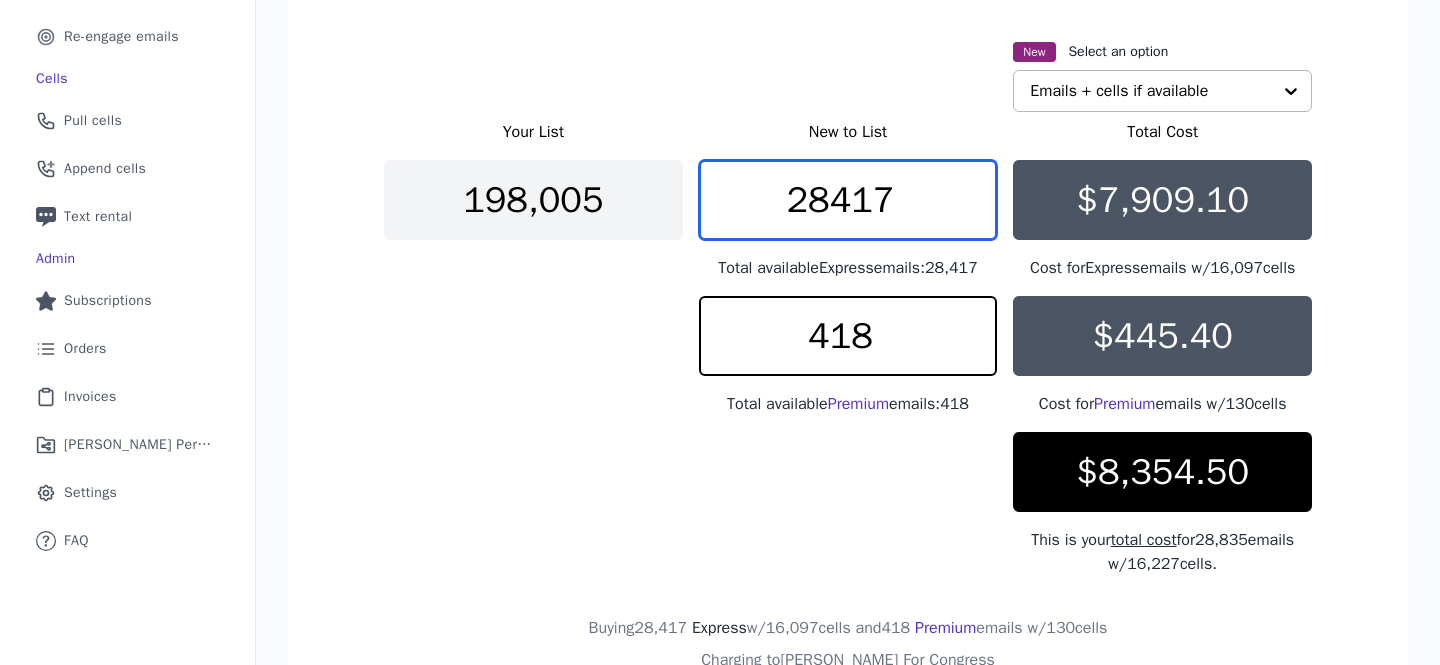 click on "28417" at bounding box center (848, 200) 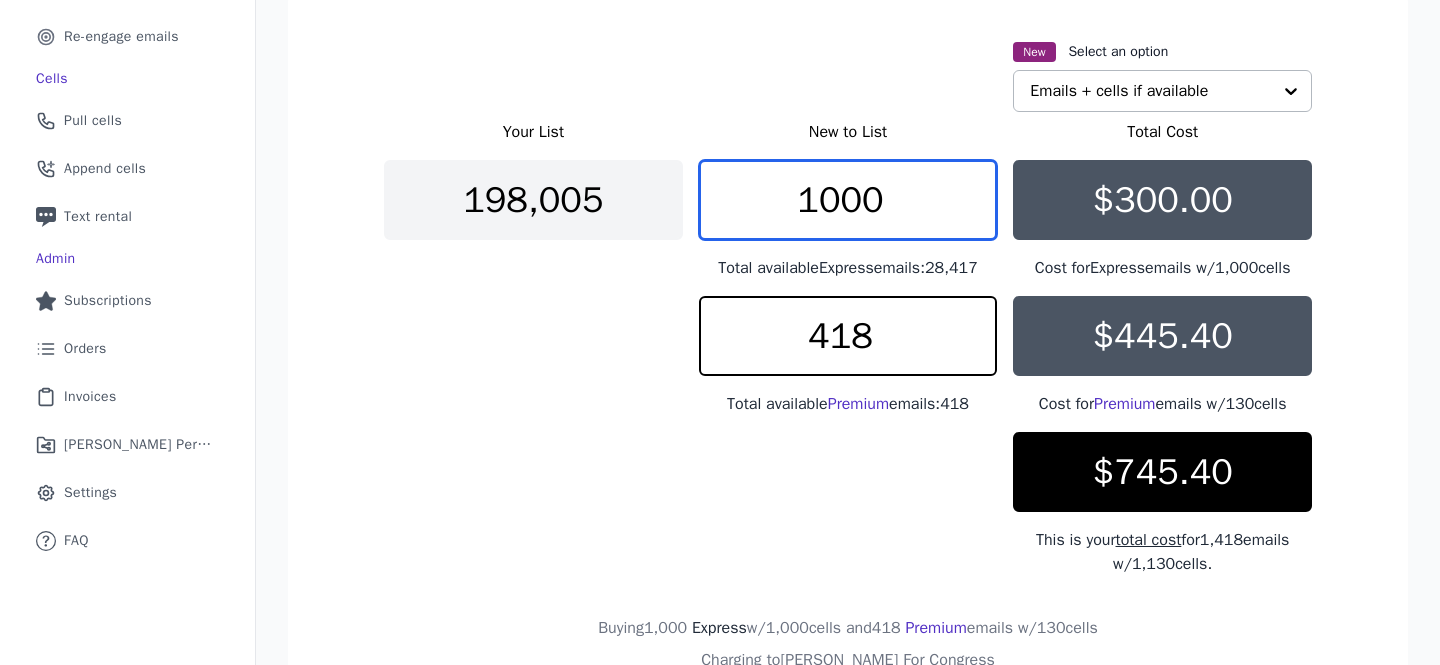 click on "1000" at bounding box center (848, 200) 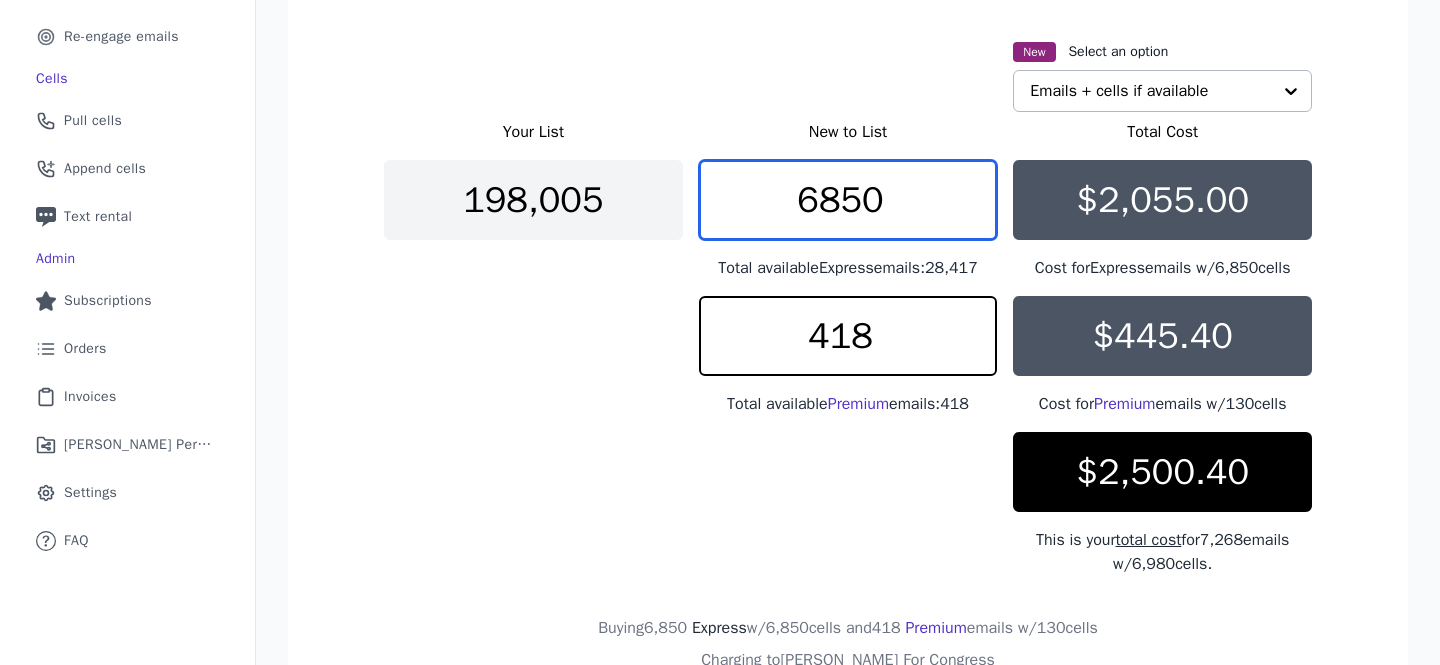scroll, scrollTop: 487, scrollLeft: 0, axis: vertical 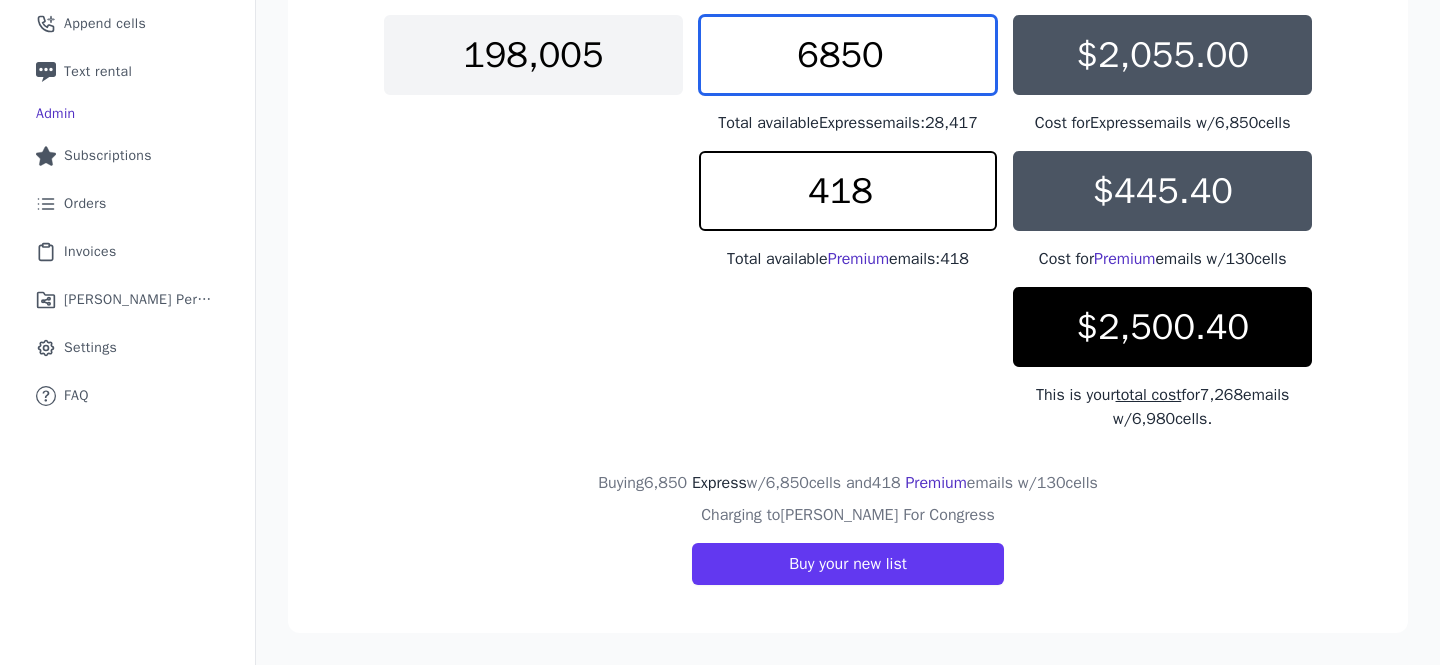 click on "6850" at bounding box center (848, 55) 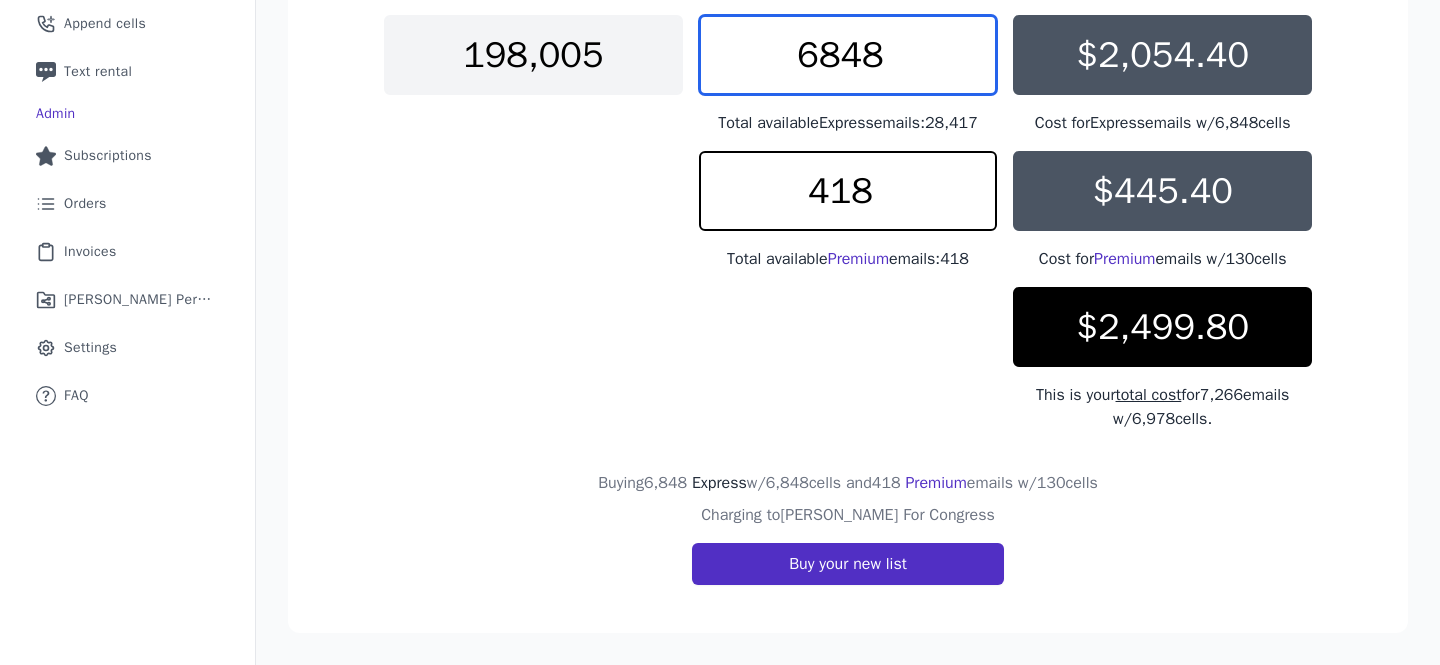 type on "6848" 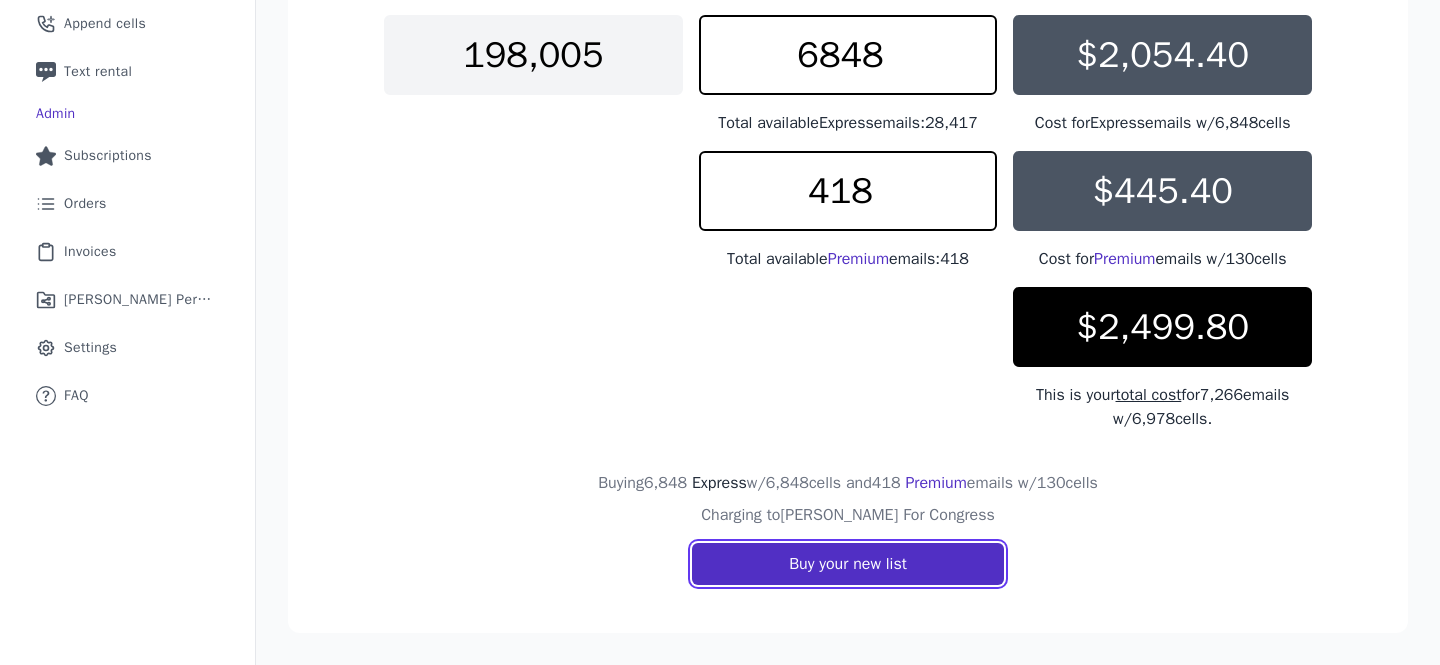 click on "Buy your new list" at bounding box center (848, 564) 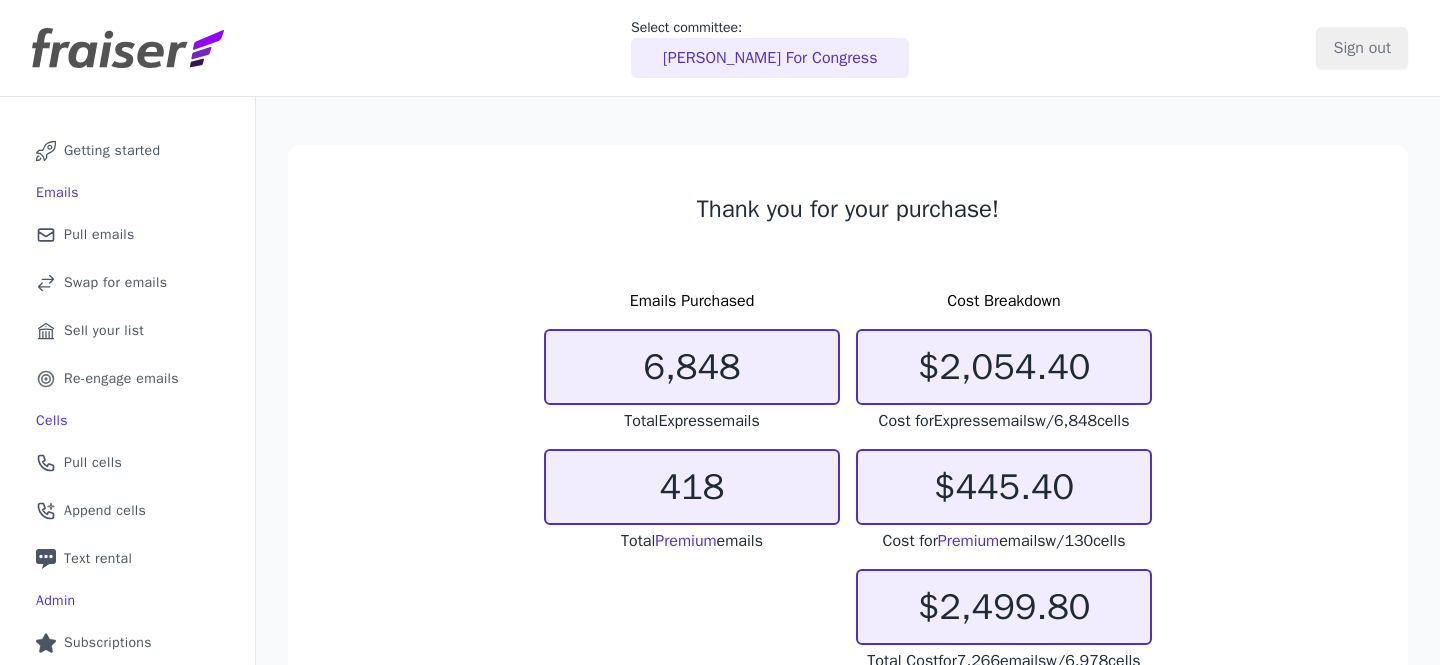 scroll, scrollTop: 0, scrollLeft: 0, axis: both 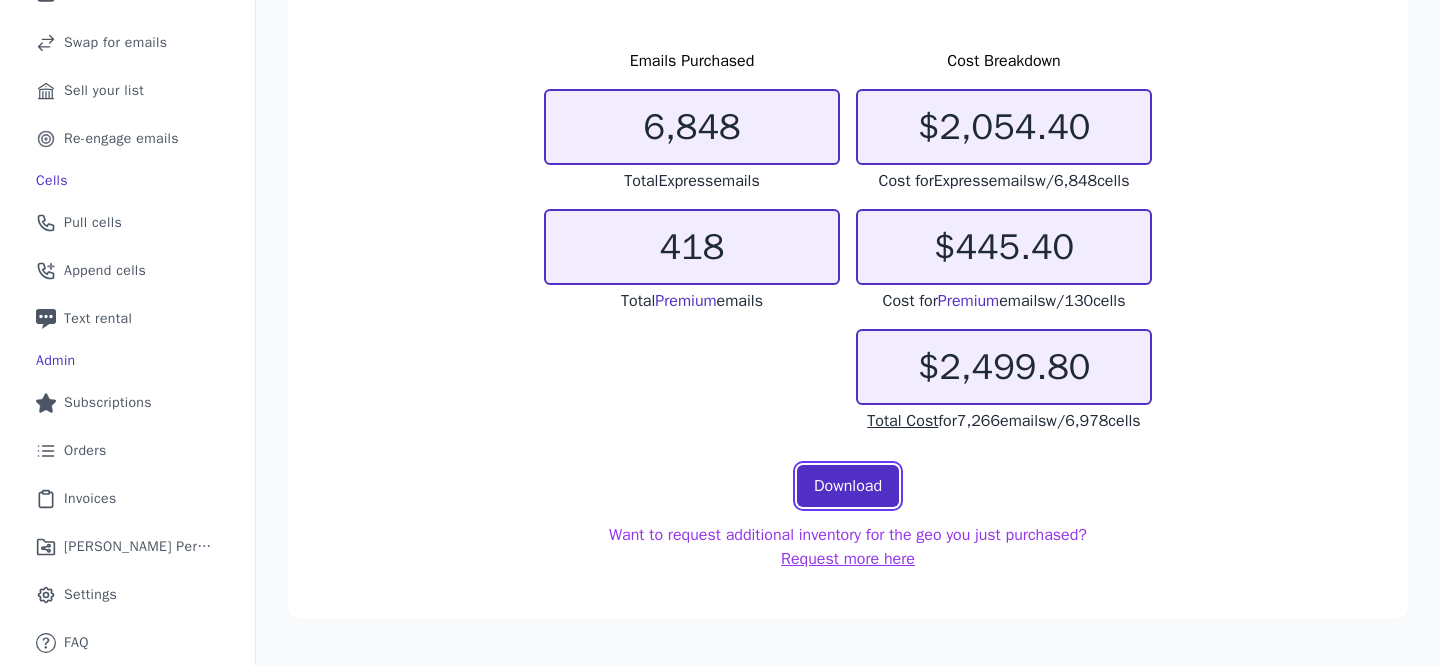 click on "Download" at bounding box center [848, 486] 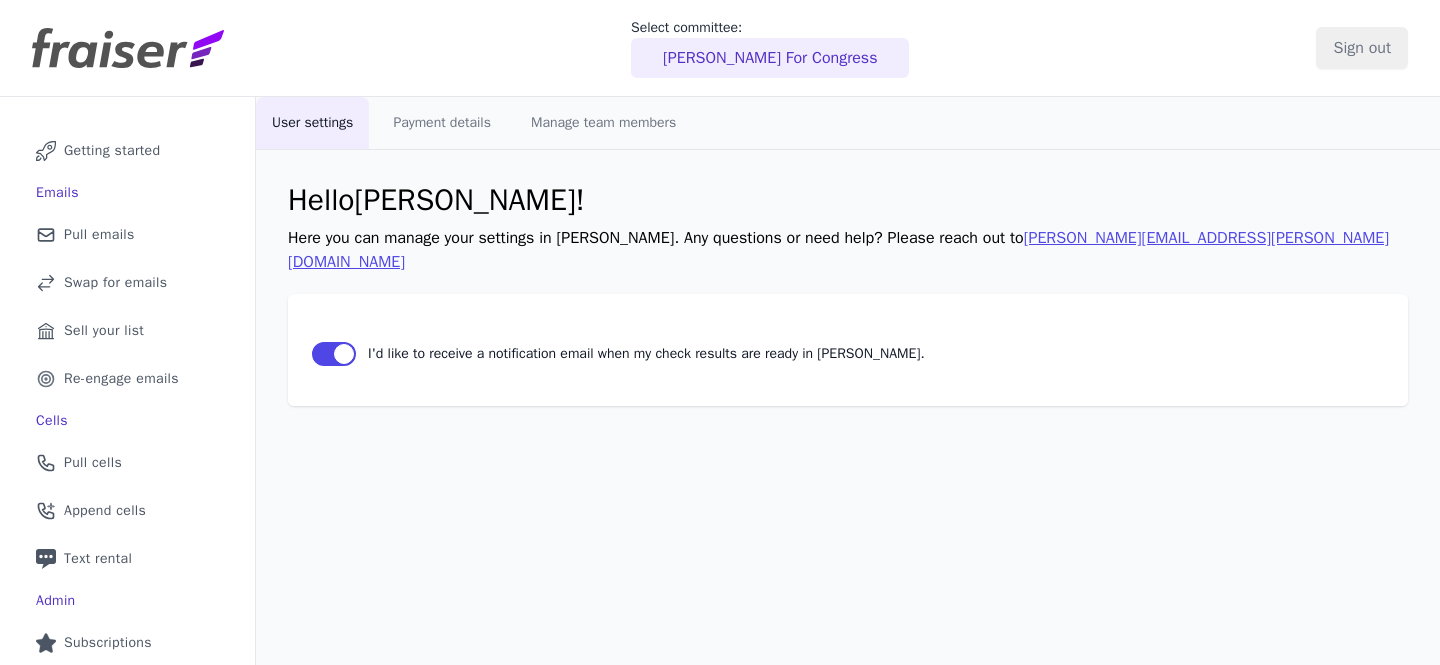 scroll, scrollTop: 0, scrollLeft: 0, axis: both 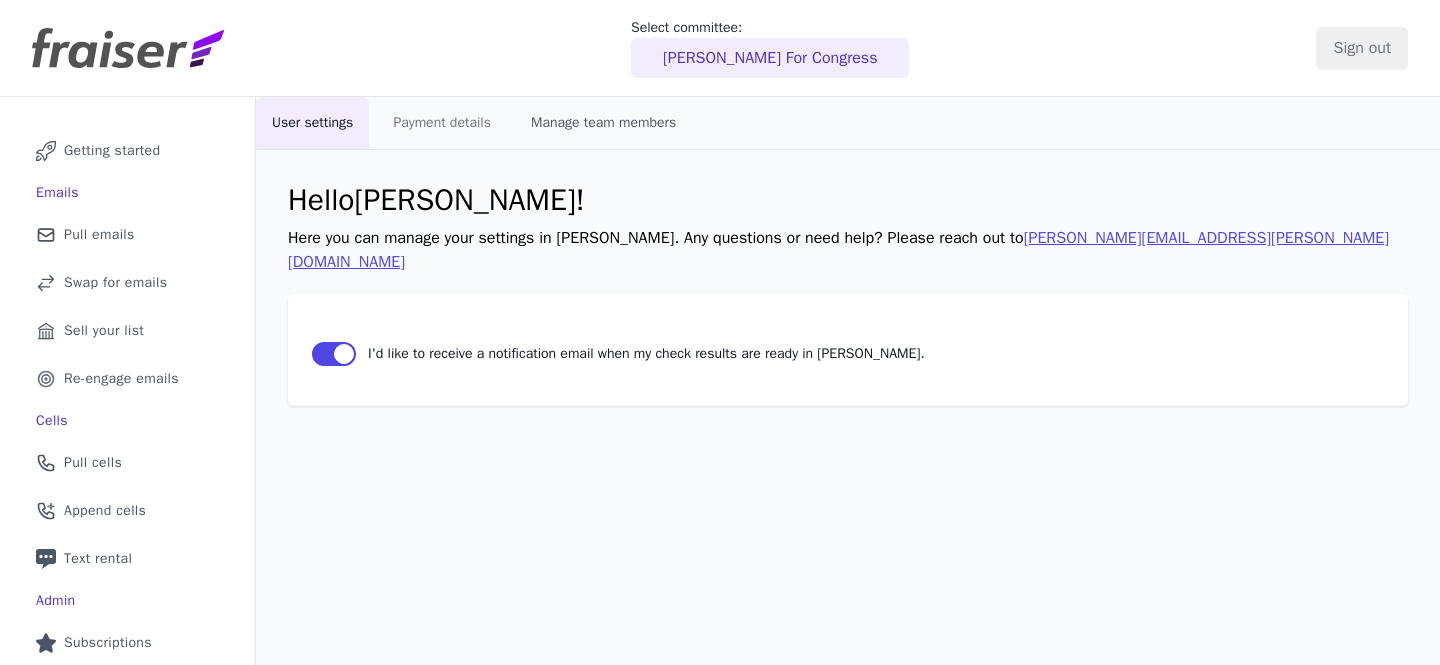 click on "Manage team members" at bounding box center (603, 123) 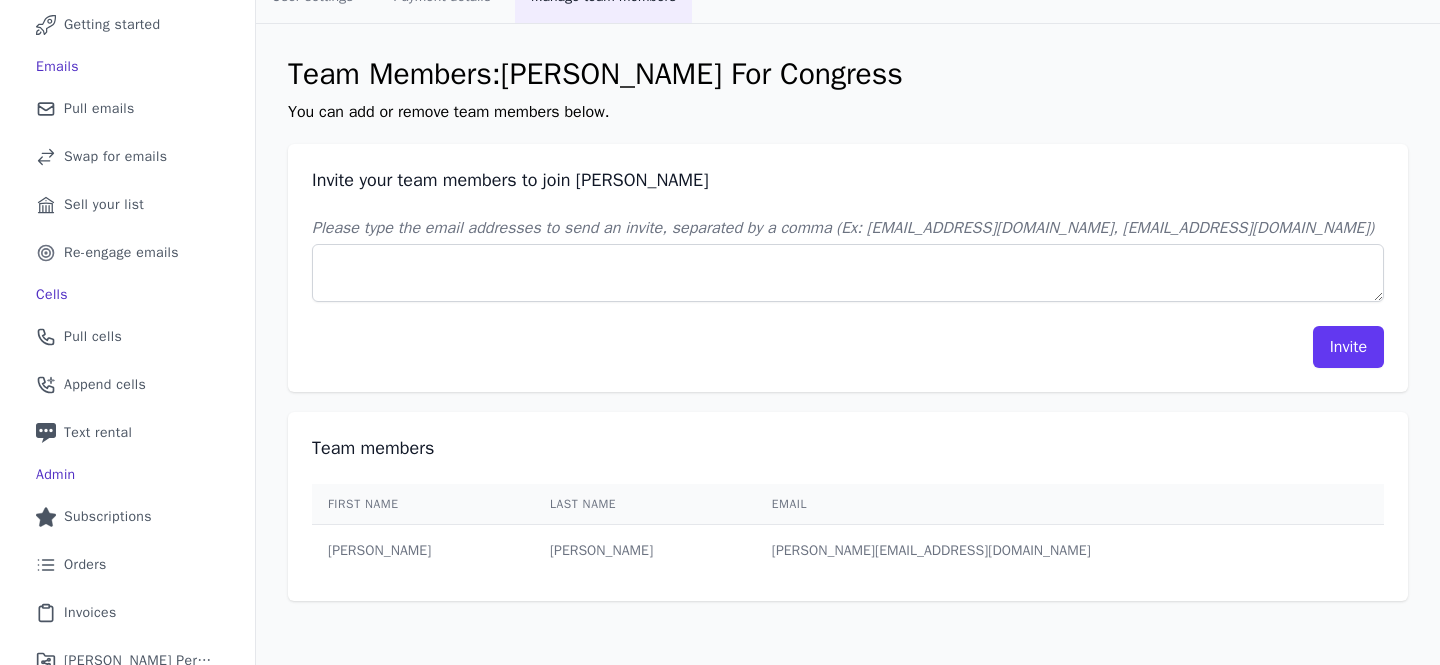 scroll, scrollTop: 124, scrollLeft: 0, axis: vertical 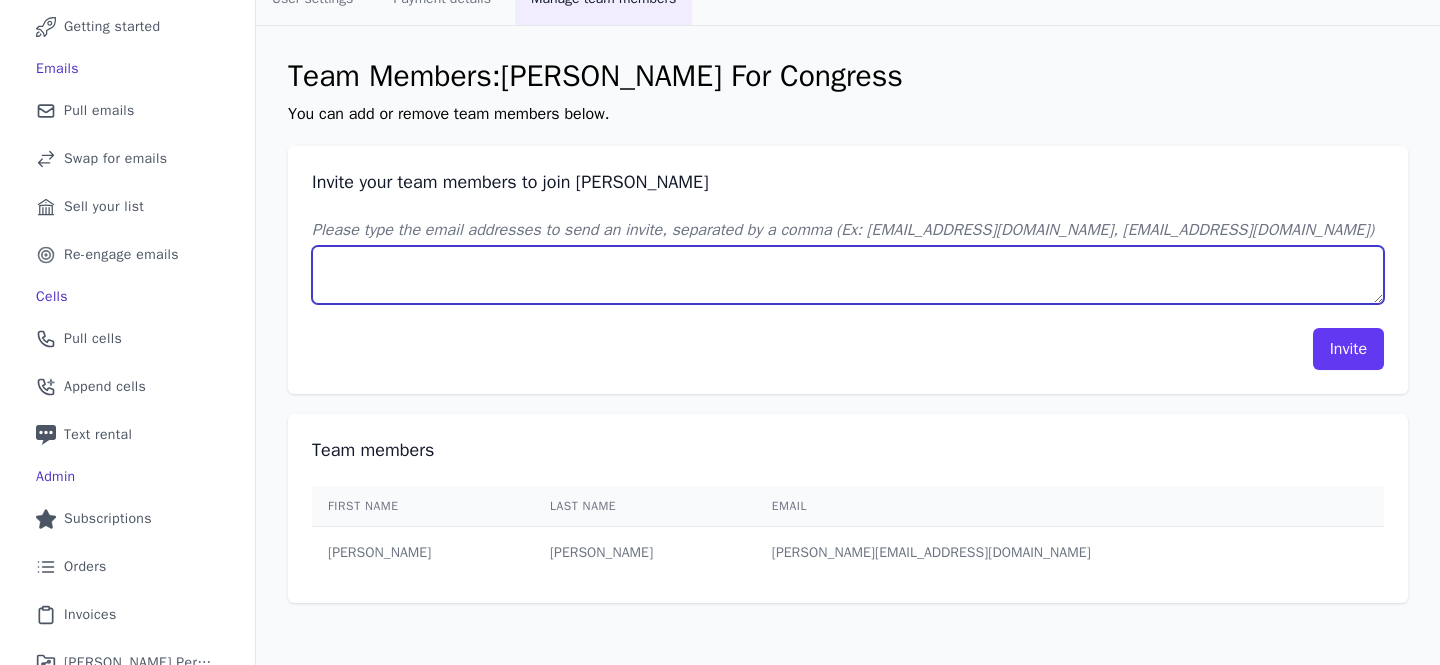 click on "Please type the email addresses to send an invite, separated by a comma (Ex:
johndoe@example.com, janedoe@example.com)" at bounding box center (848, 275) 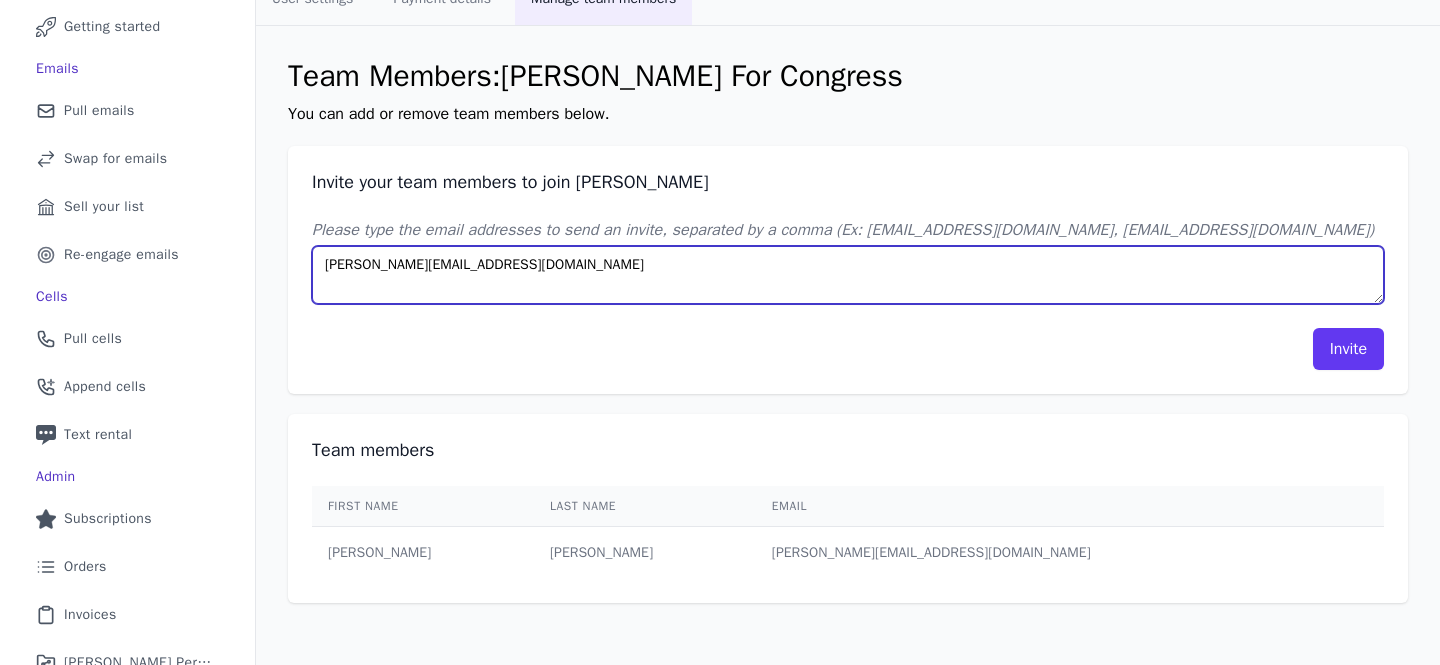 type on "joe@westwest.digital" 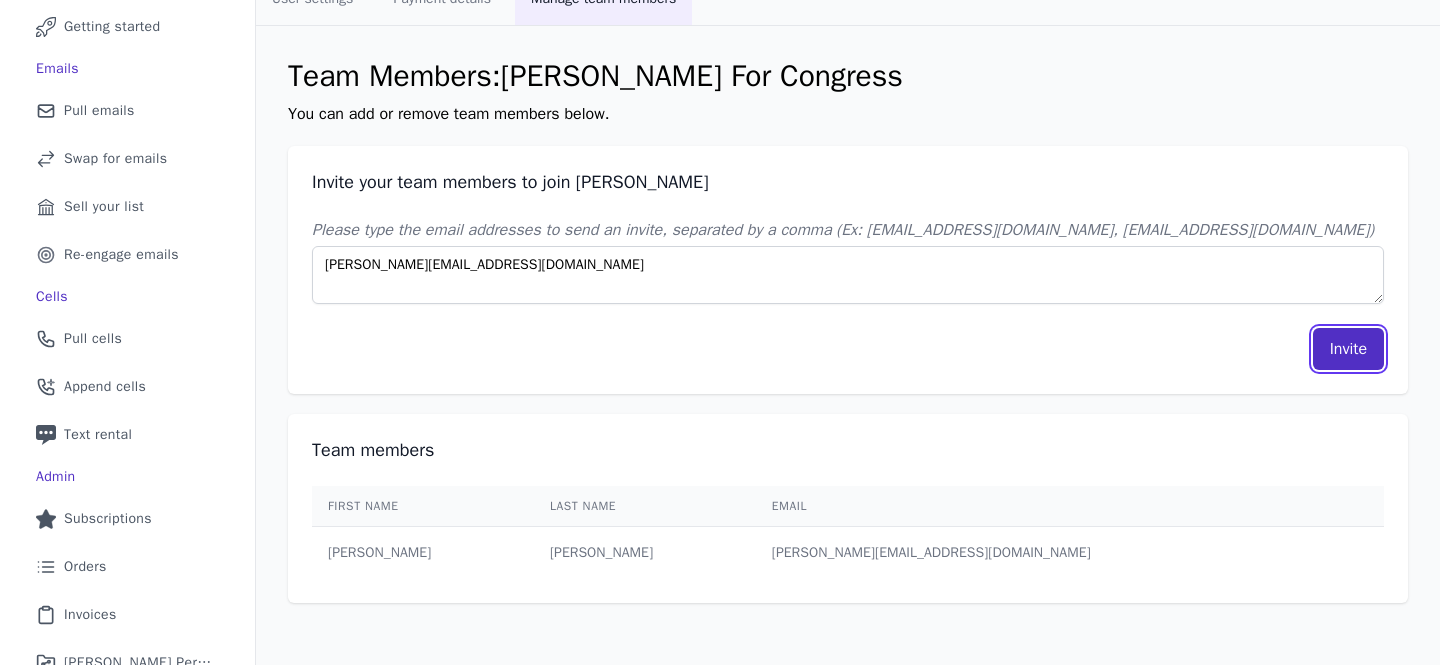 click on "Invite" at bounding box center (1348, 349) 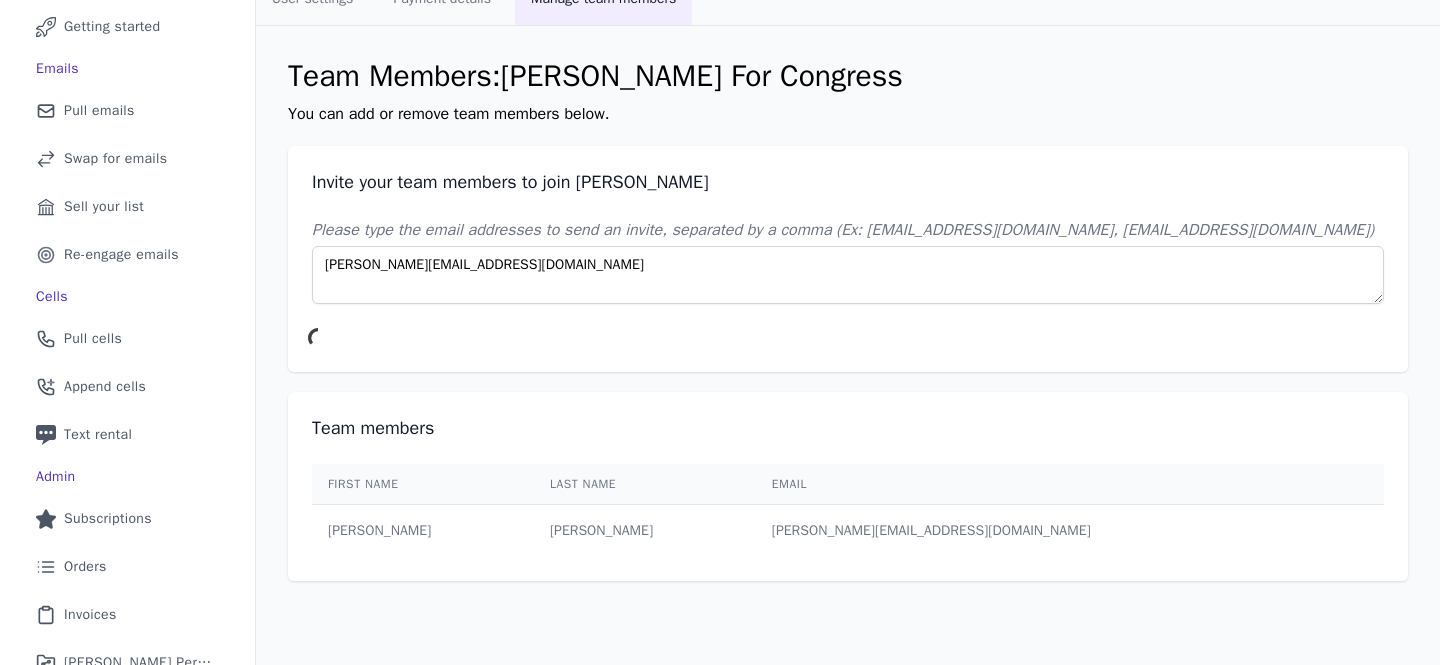 type 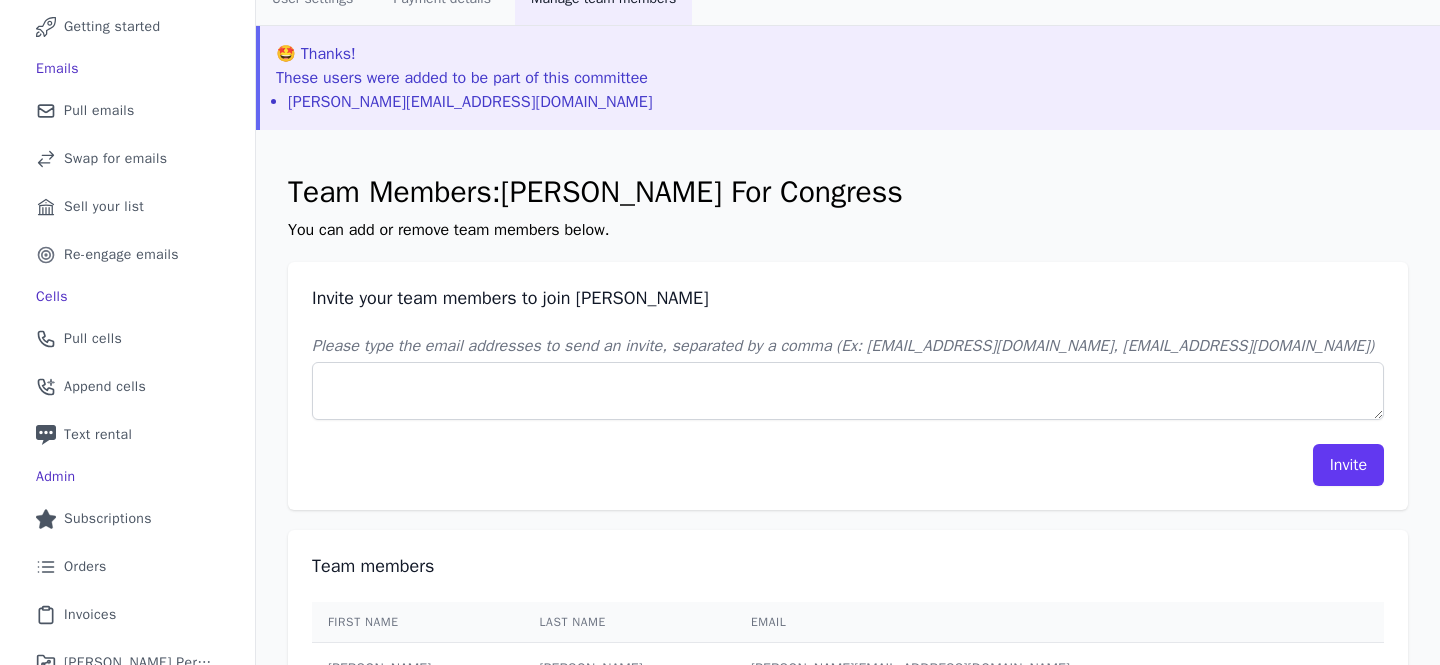 scroll, scrollTop: 270, scrollLeft: 0, axis: vertical 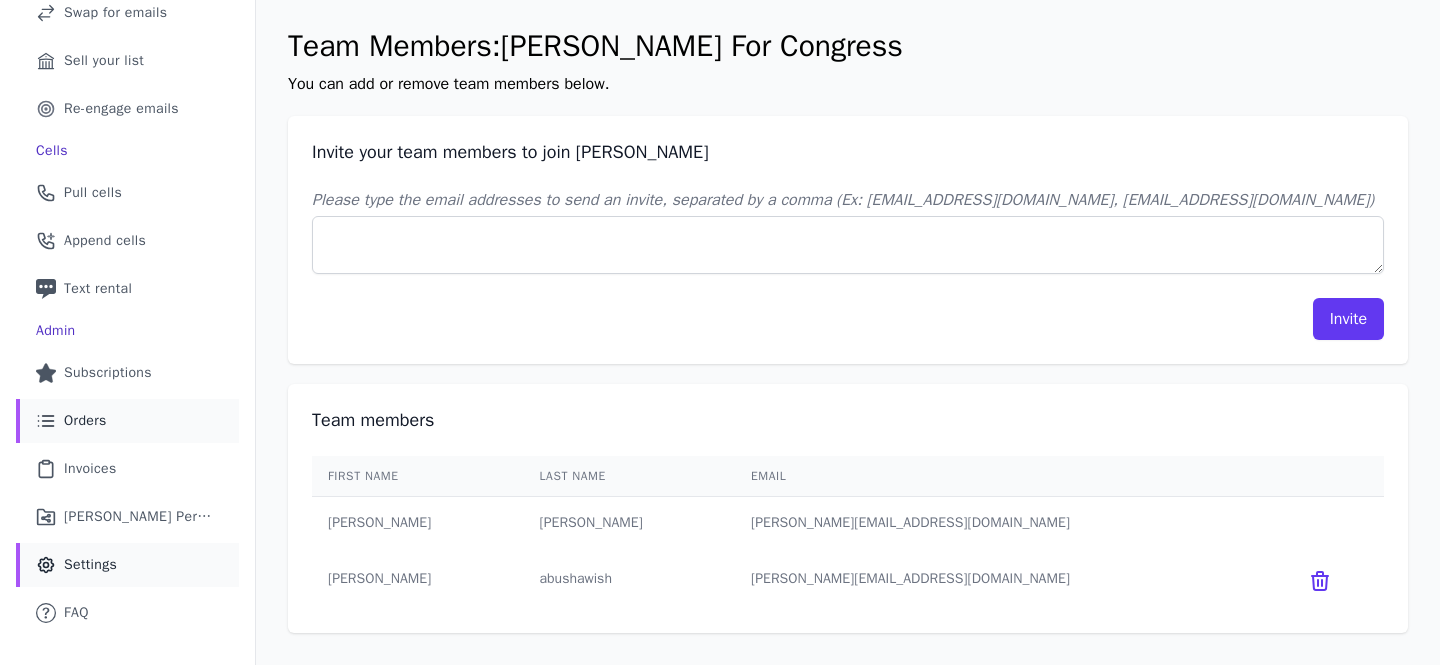 click on "Orders" at bounding box center (85, 421) 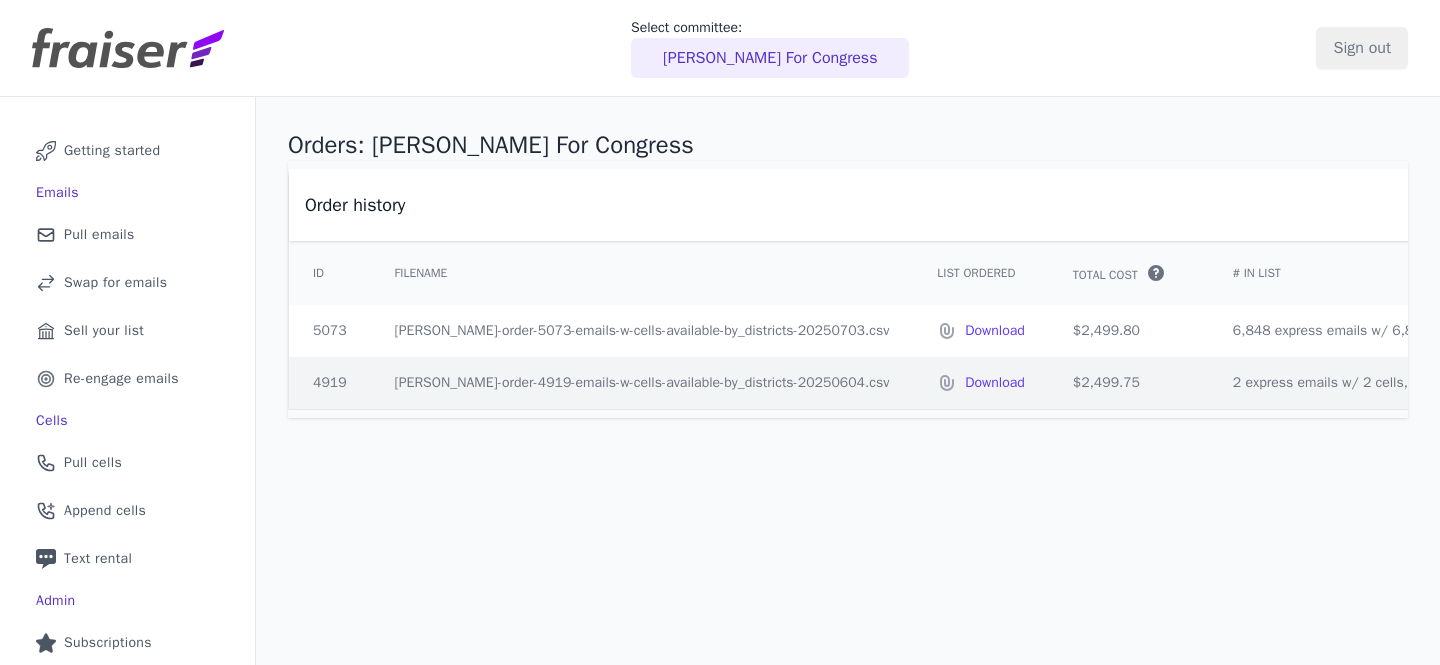 scroll, scrollTop: 0, scrollLeft: 0, axis: both 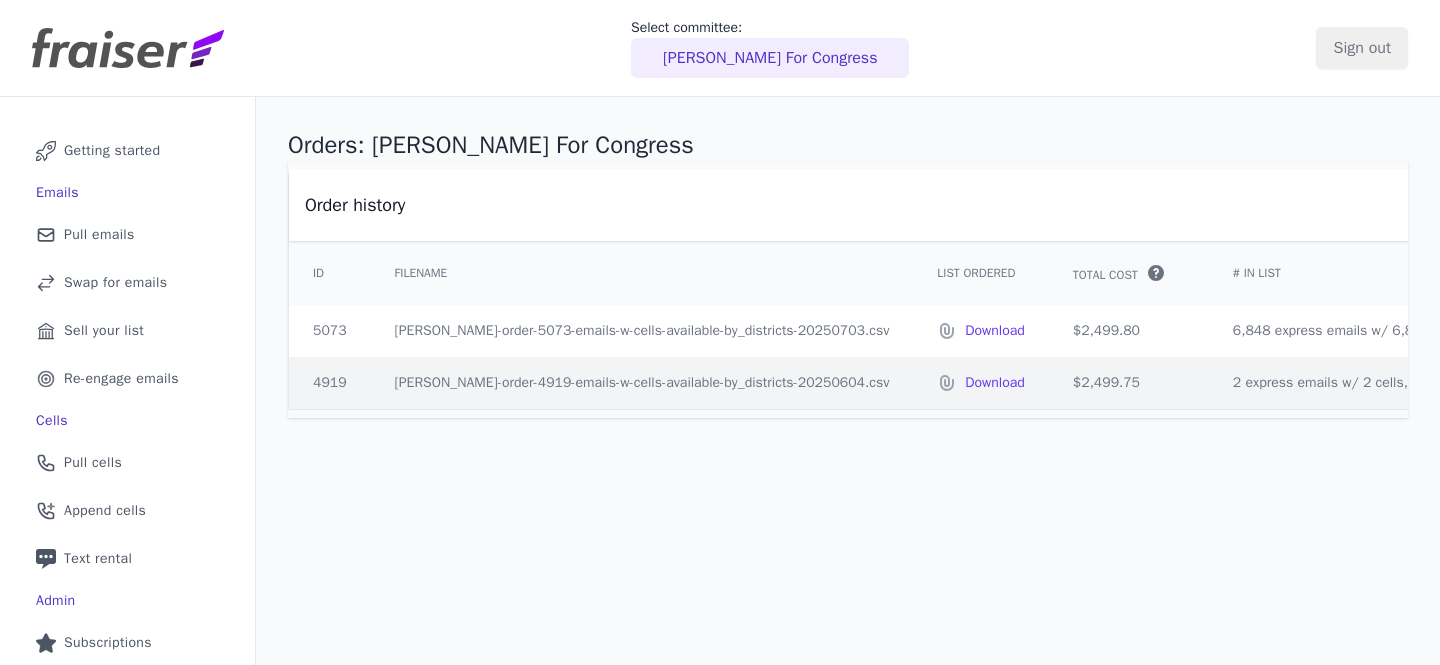 click on "Order history
ID
Filename
List Ordered
Total Cost" at bounding box center [848, 289] 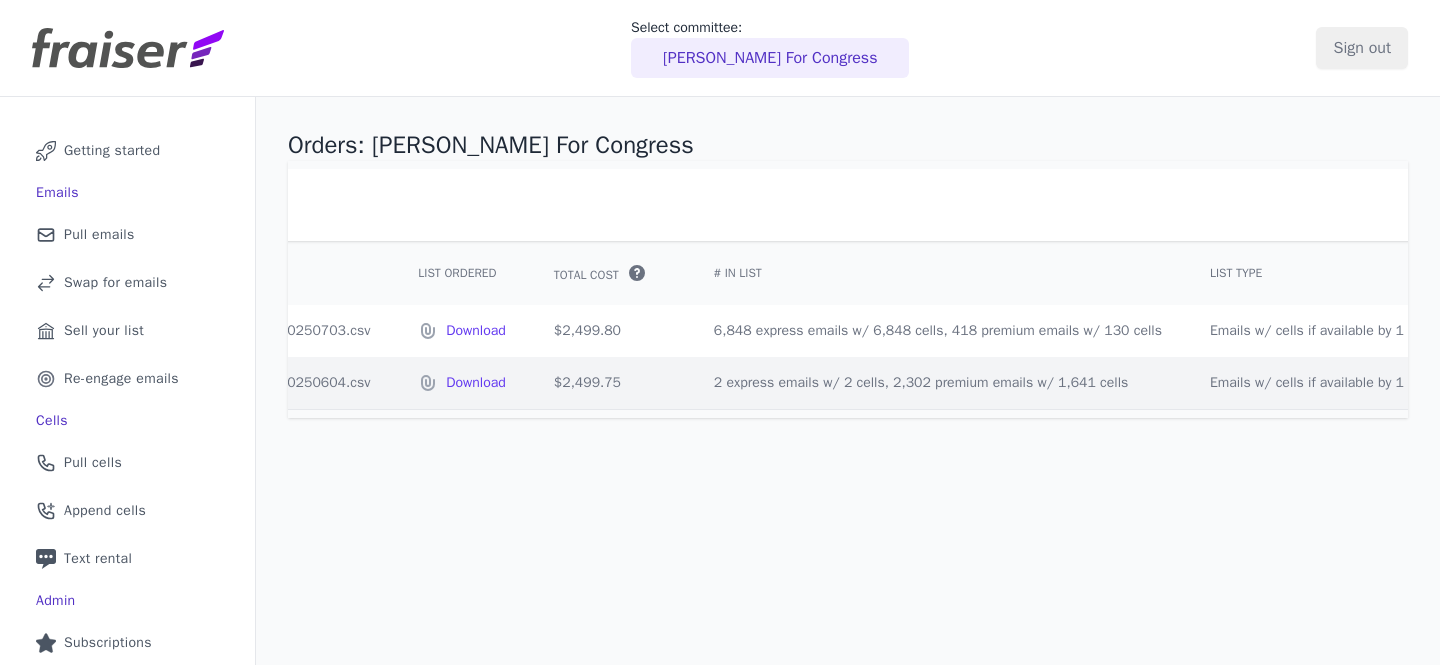 scroll, scrollTop: 0, scrollLeft: 145, axis: horizontal 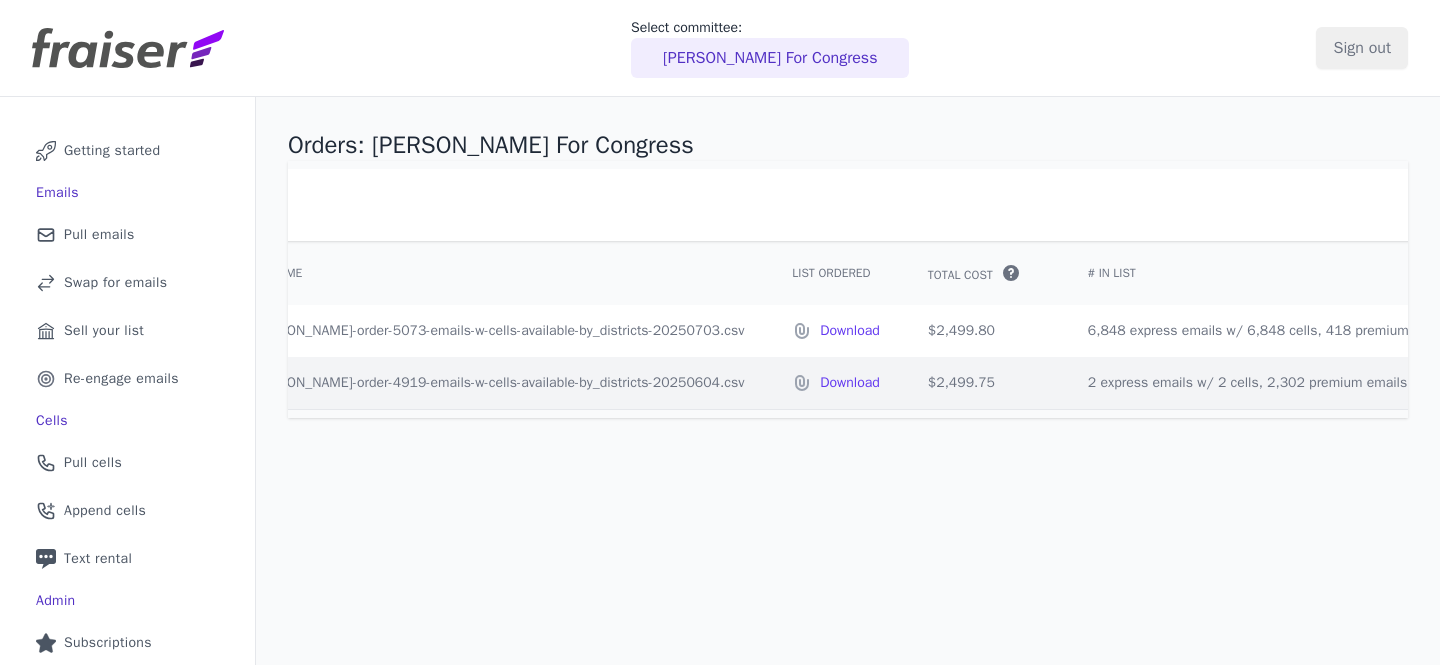 drag, startPoint x: 1212, startPoint y: 424, endPoint x: 817, endPoint y: 394, distance: 396.1376 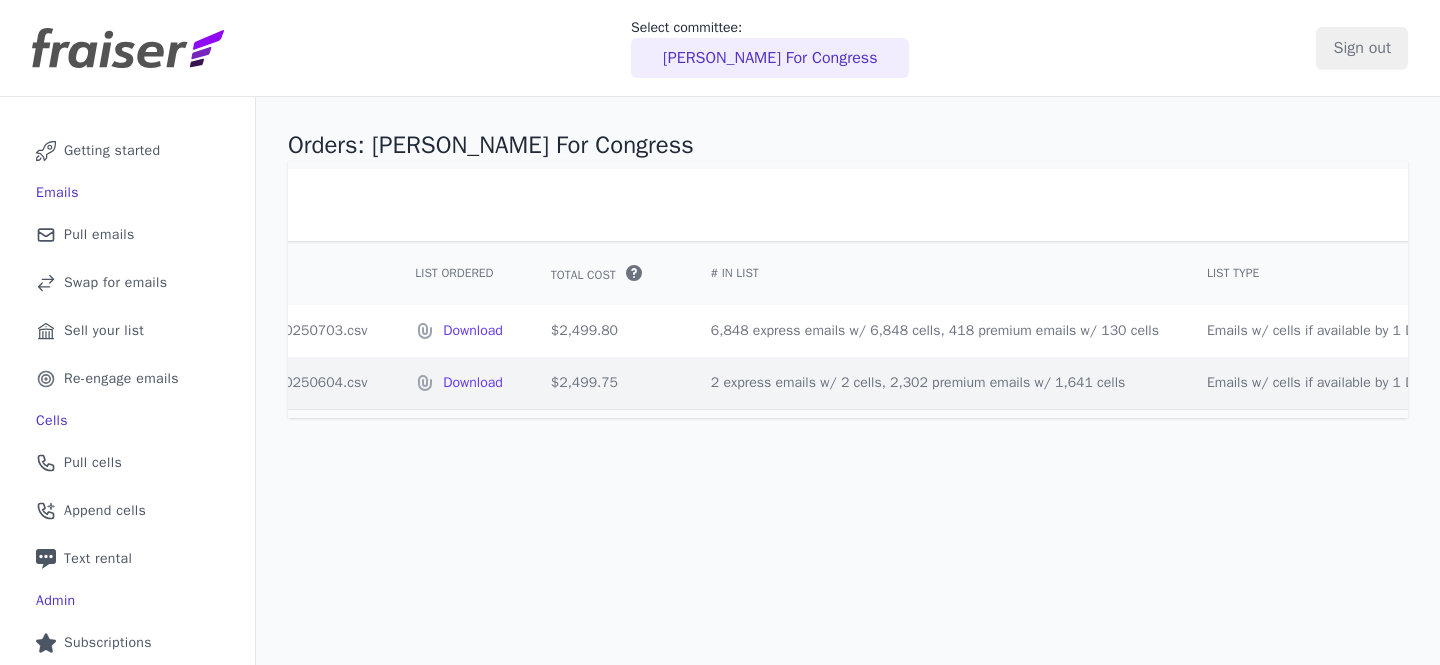 scroll, scrollTop: 0, scrollLeft: 0, axis: both 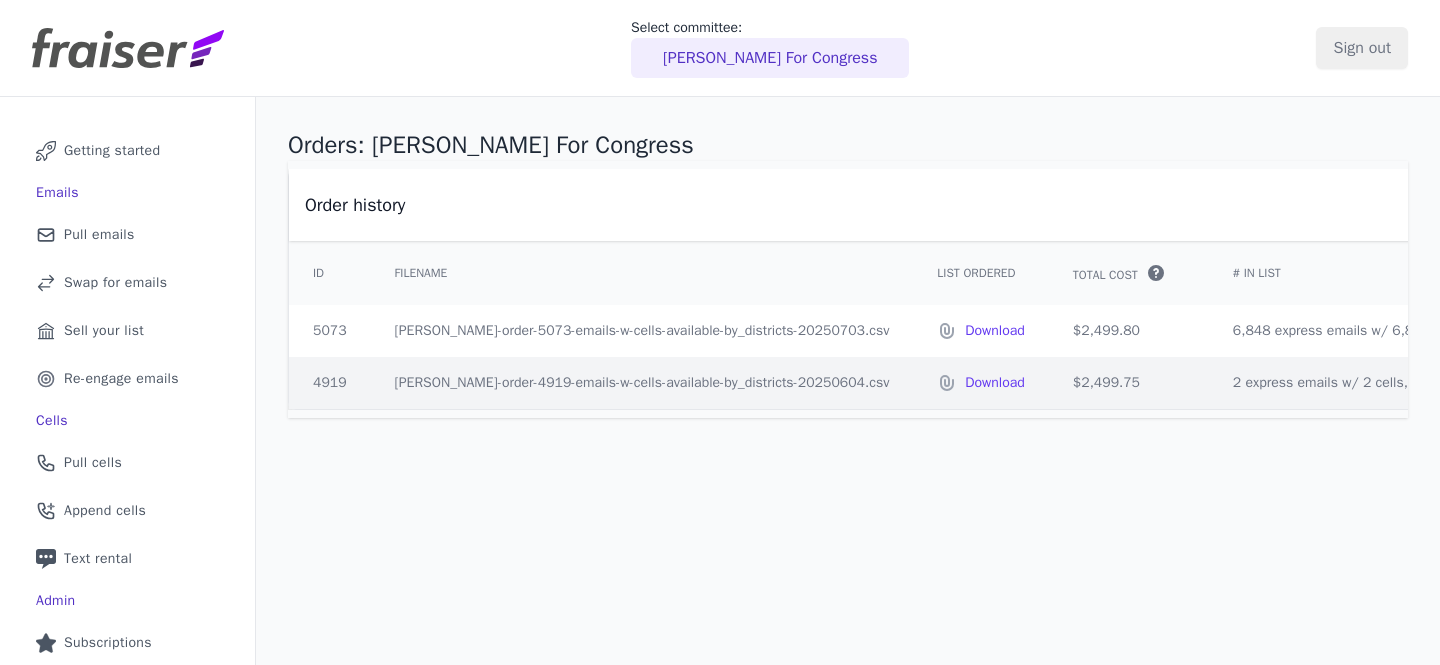 click on "$2,499.80" at bounding box center (1129, 331) 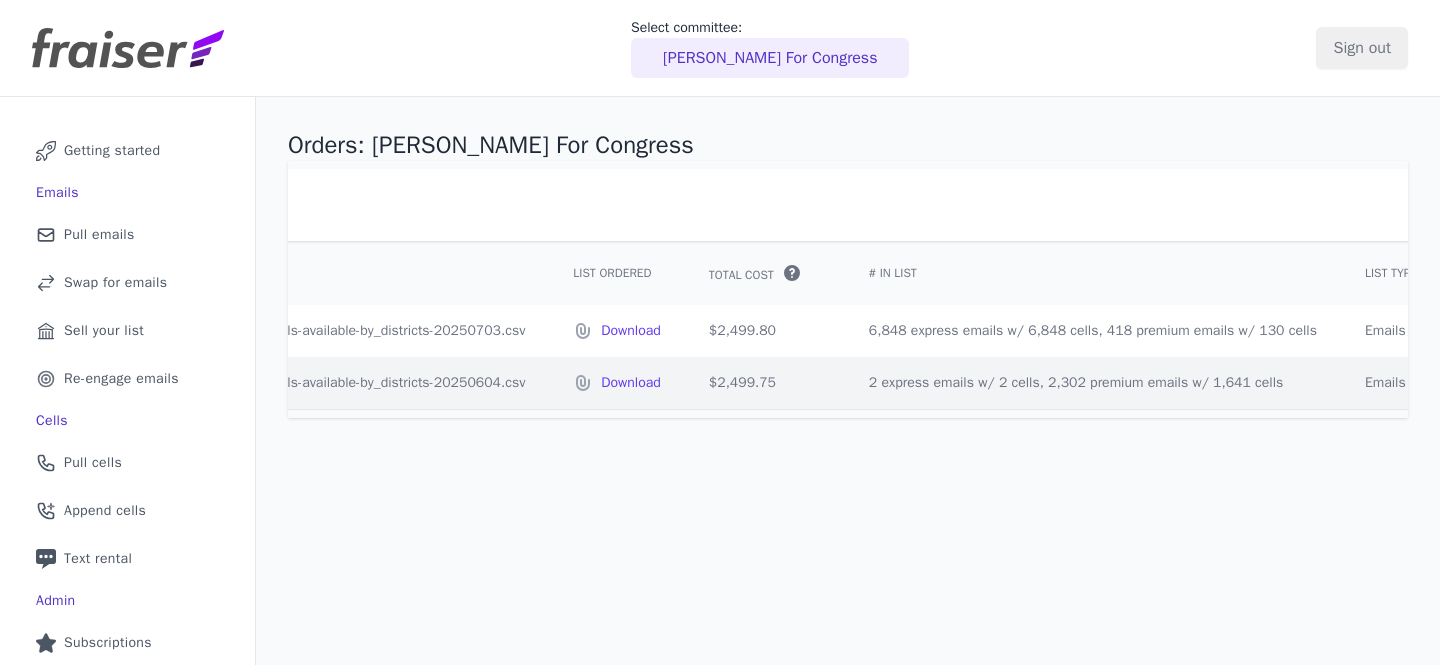 scroll, scrollTop: 0, scrollLeft: 363, axis: horizontal 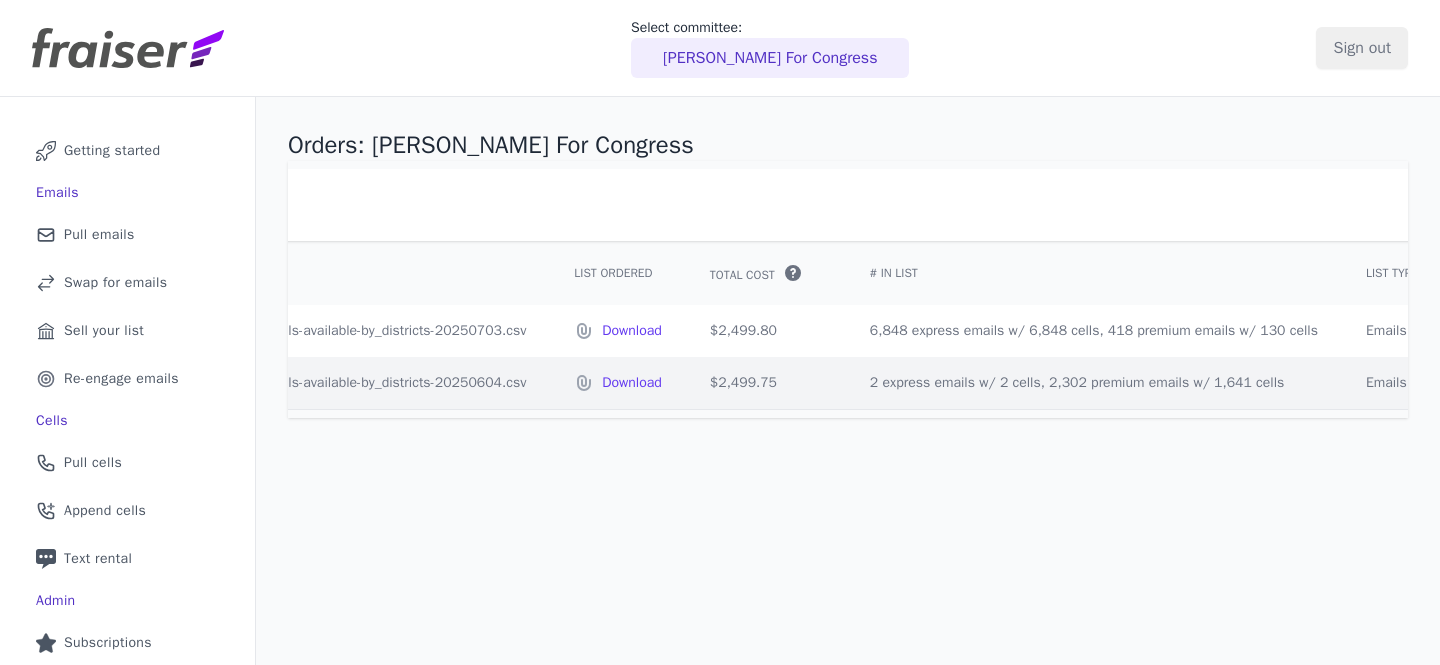 click on "Order history" at bounding box center [912, 205] 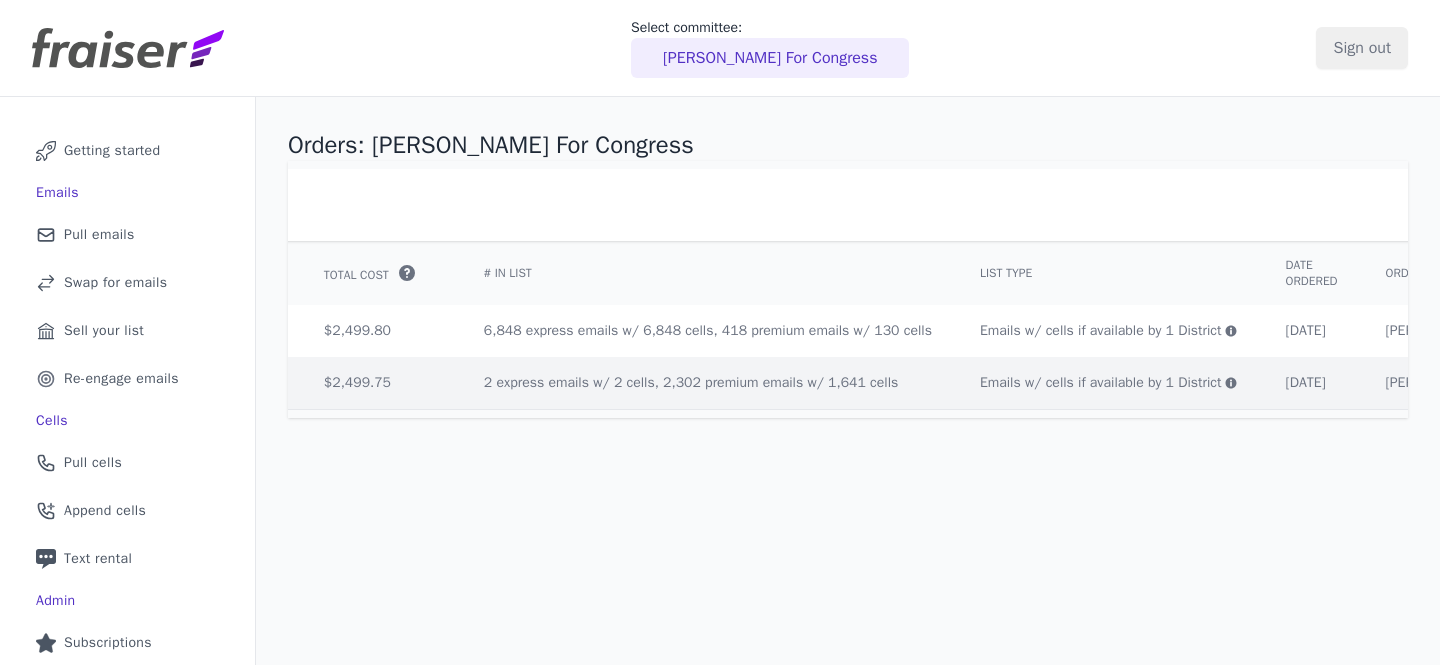 scroll, scrollTop: 0, scrollLeft: 751, axis: horizontal 